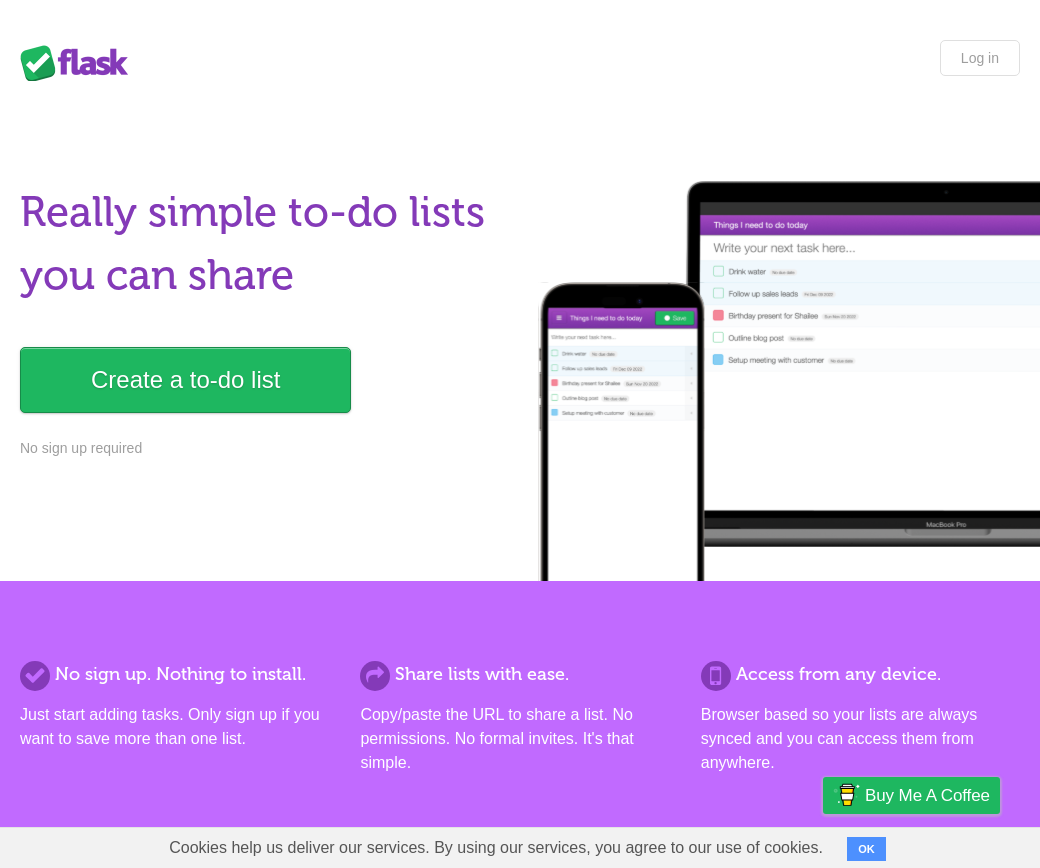 scroll, scrollTop: 0, scrollLeft: 0, axis: both 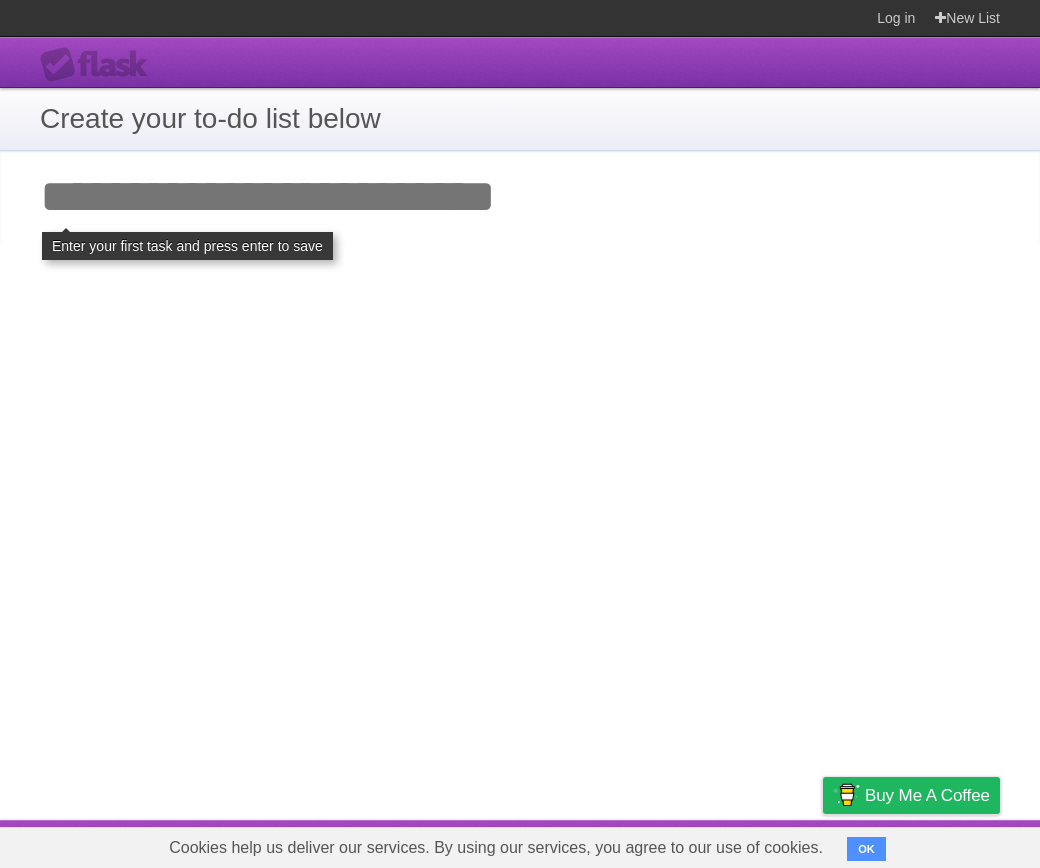 click on "Add your first task" at bounding box center (520, 197) 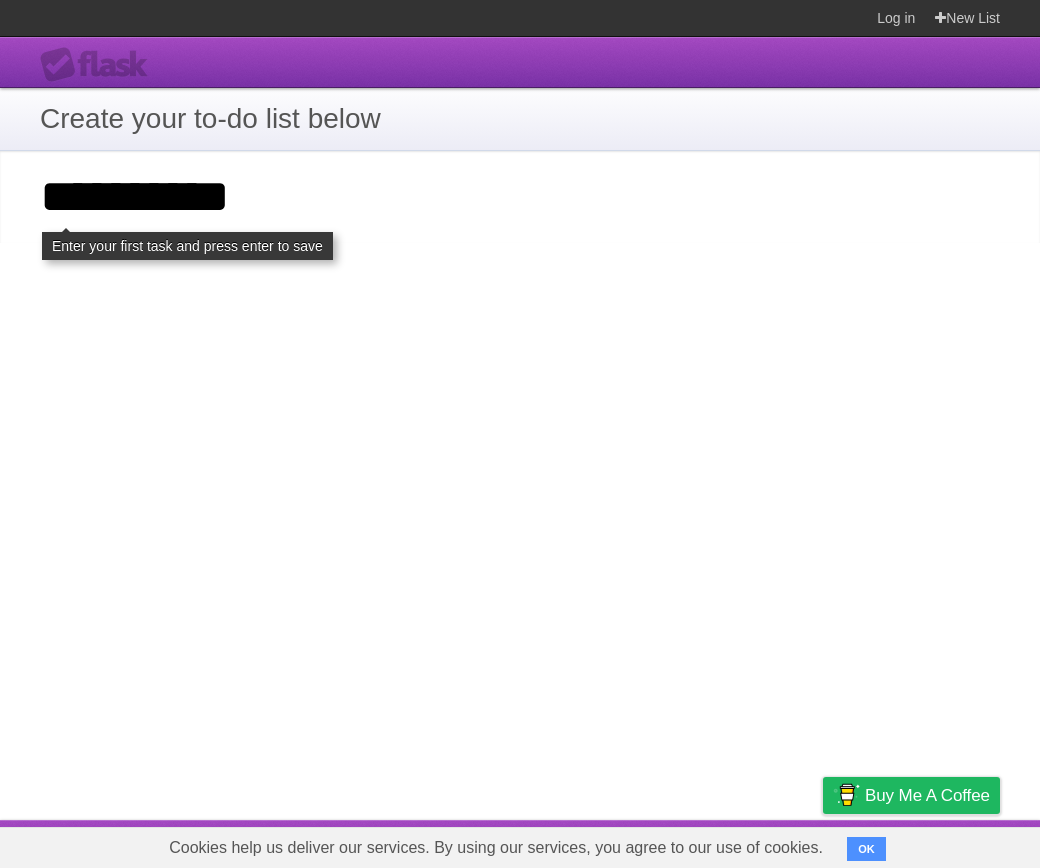 type on "**********" 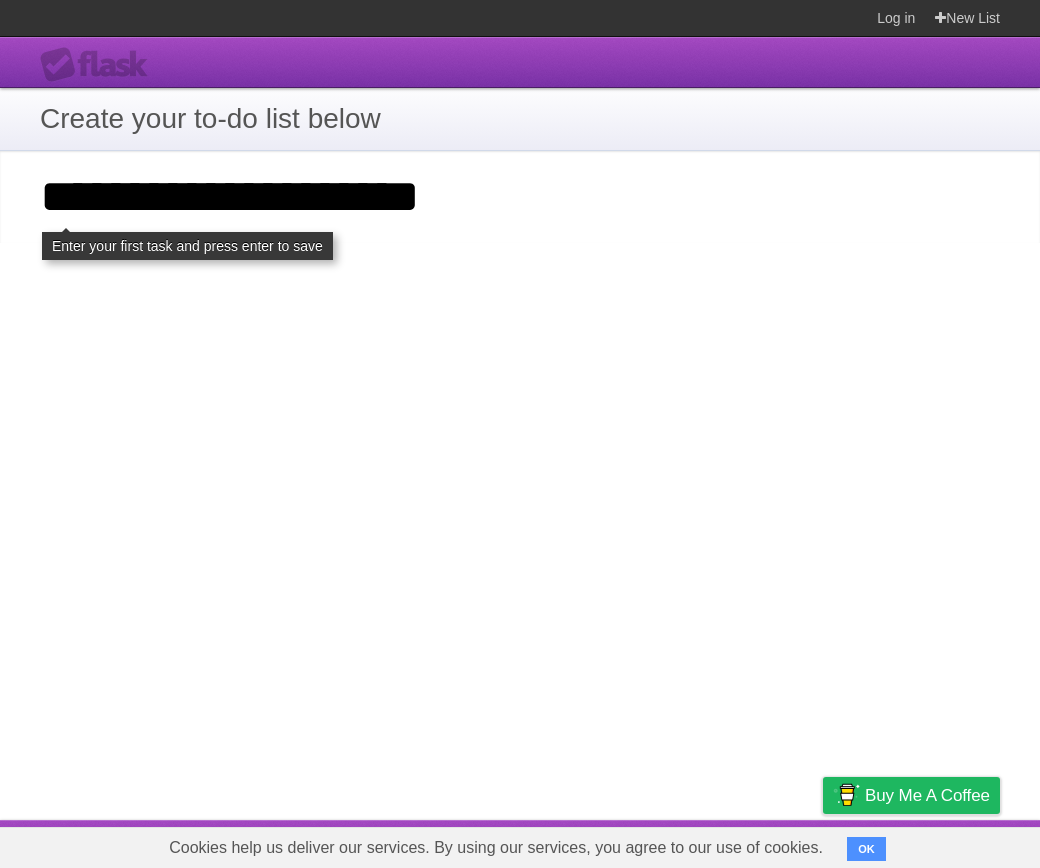 type on "**********" 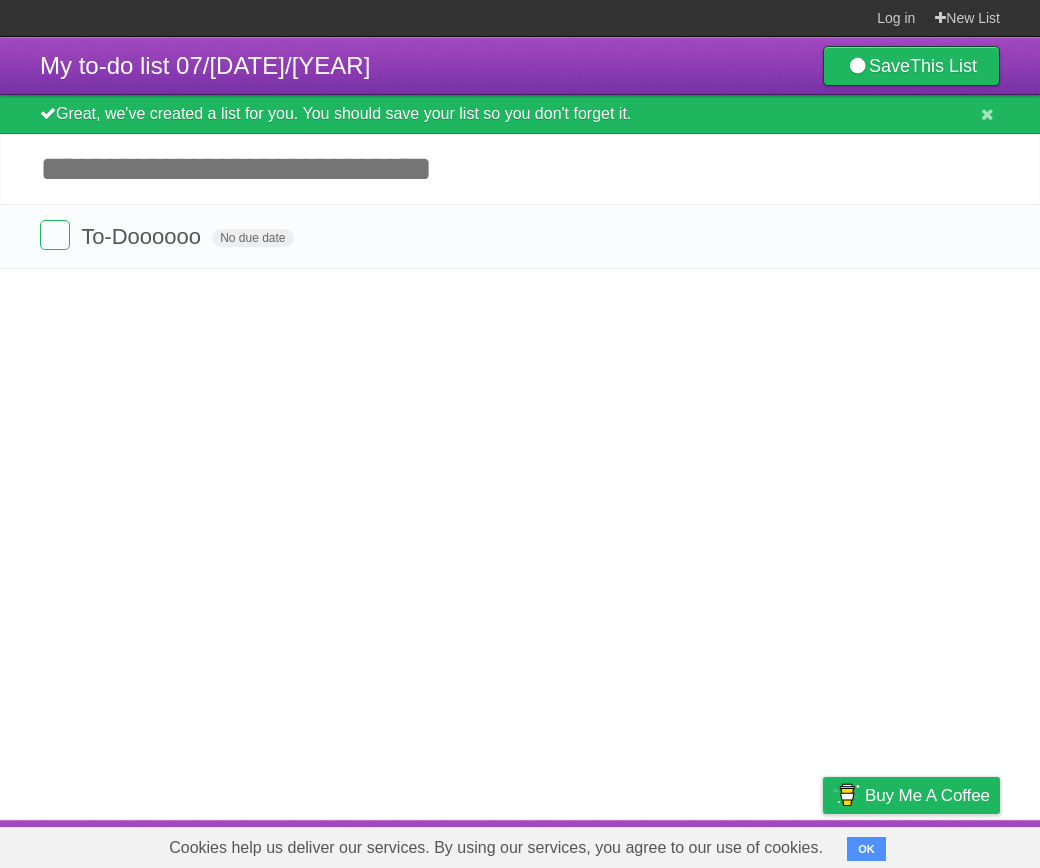 scroll, scrollTop: 0, scrollLeft: 0, axis: both 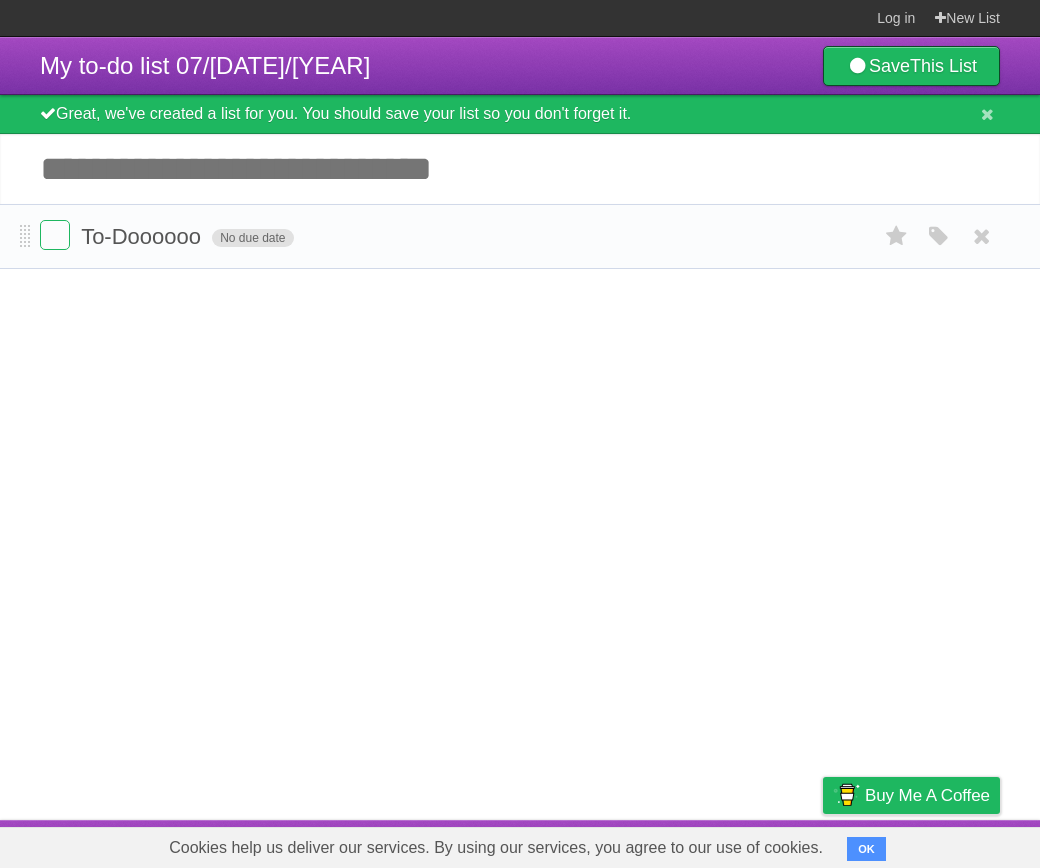 click on "No due date" at bounding box center (252, 238) 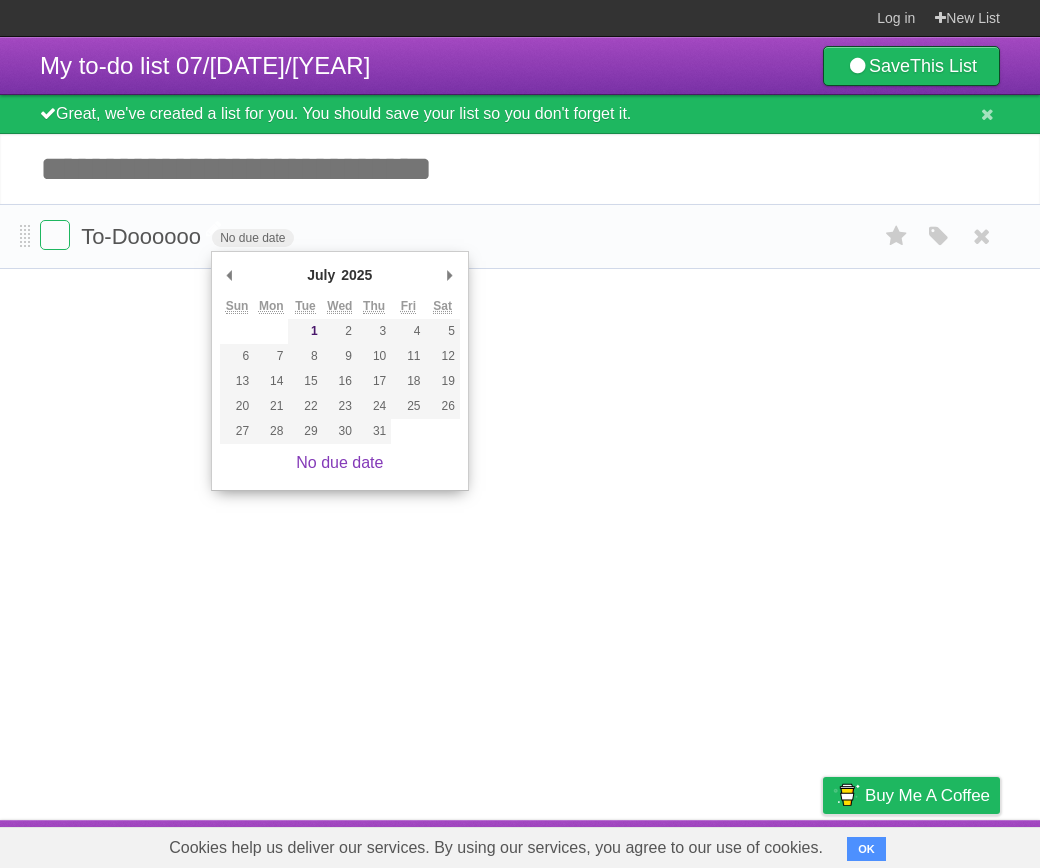 click on "To-Doooooo" at bounding box center [143, 236] 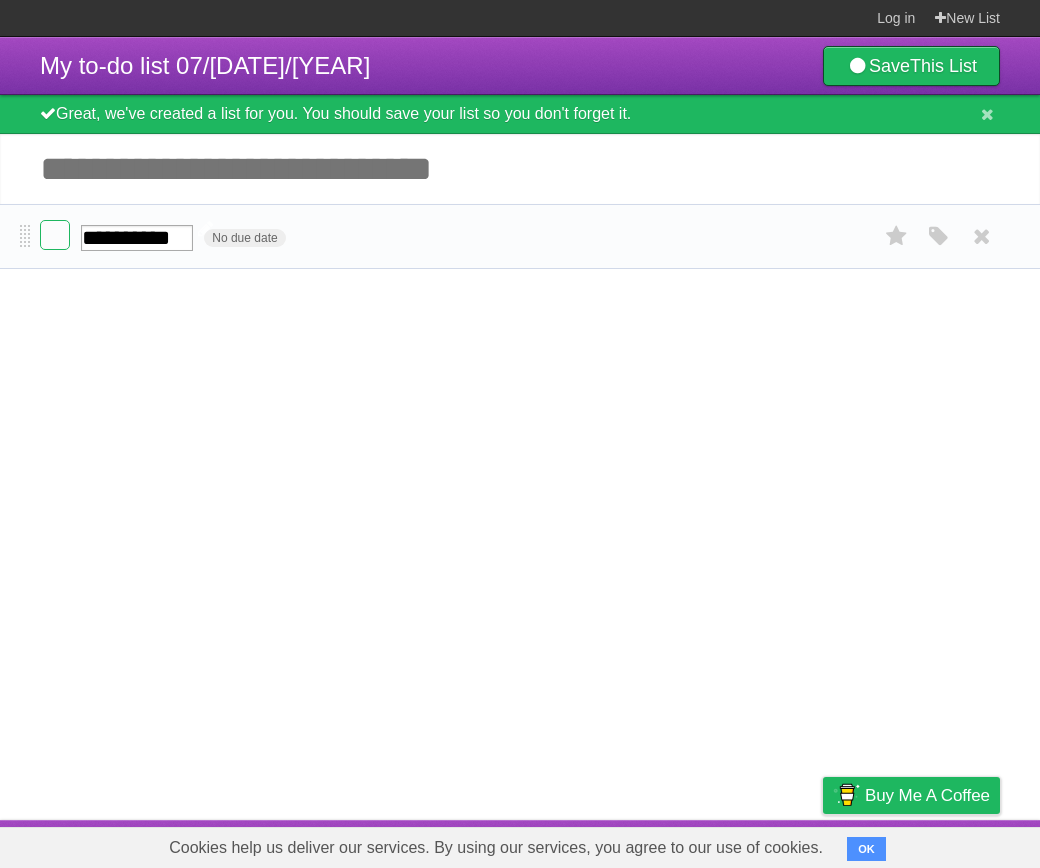 click on "**********" at bounding box center [137, 238] 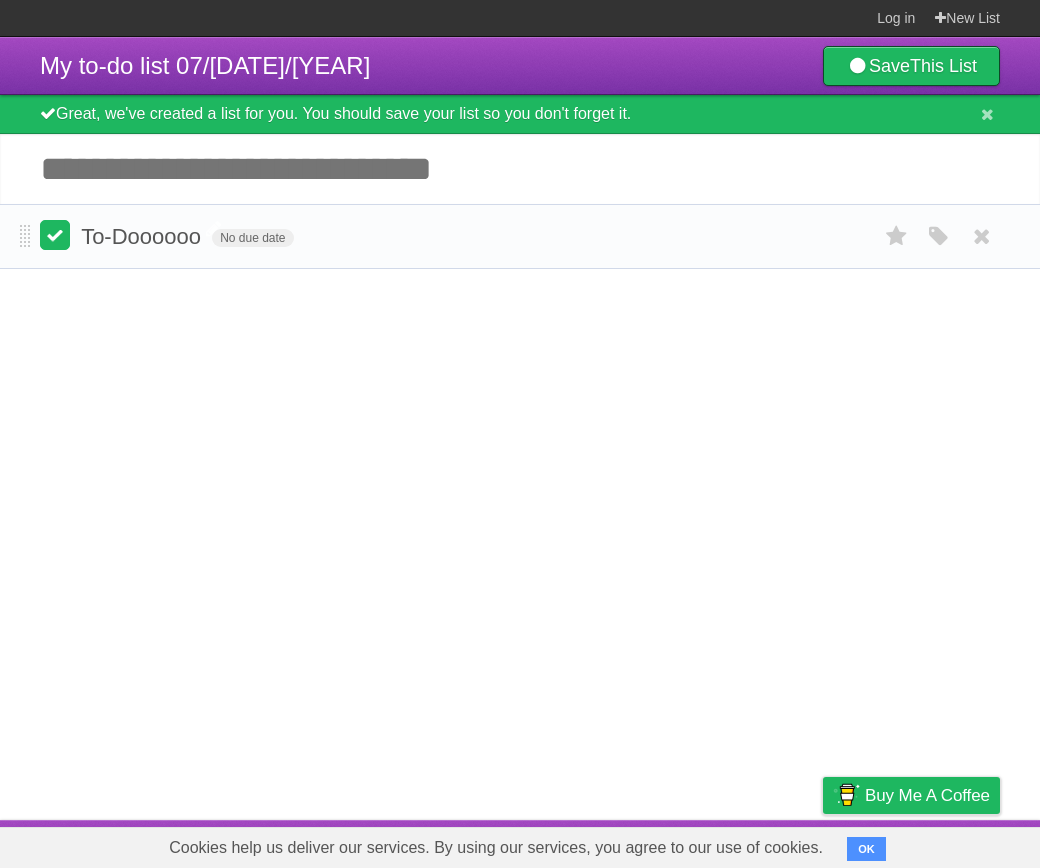 click at bounding box center [55, 235] 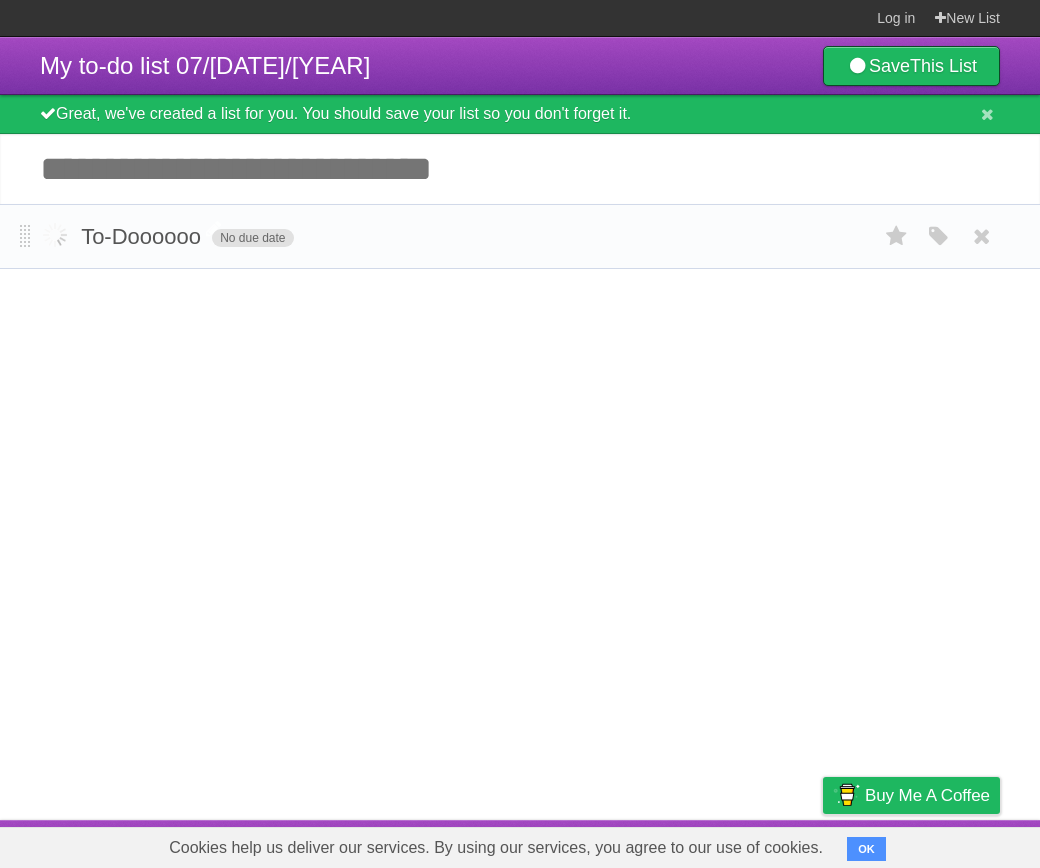 click on "No due date" at bounding box center [252, 238] 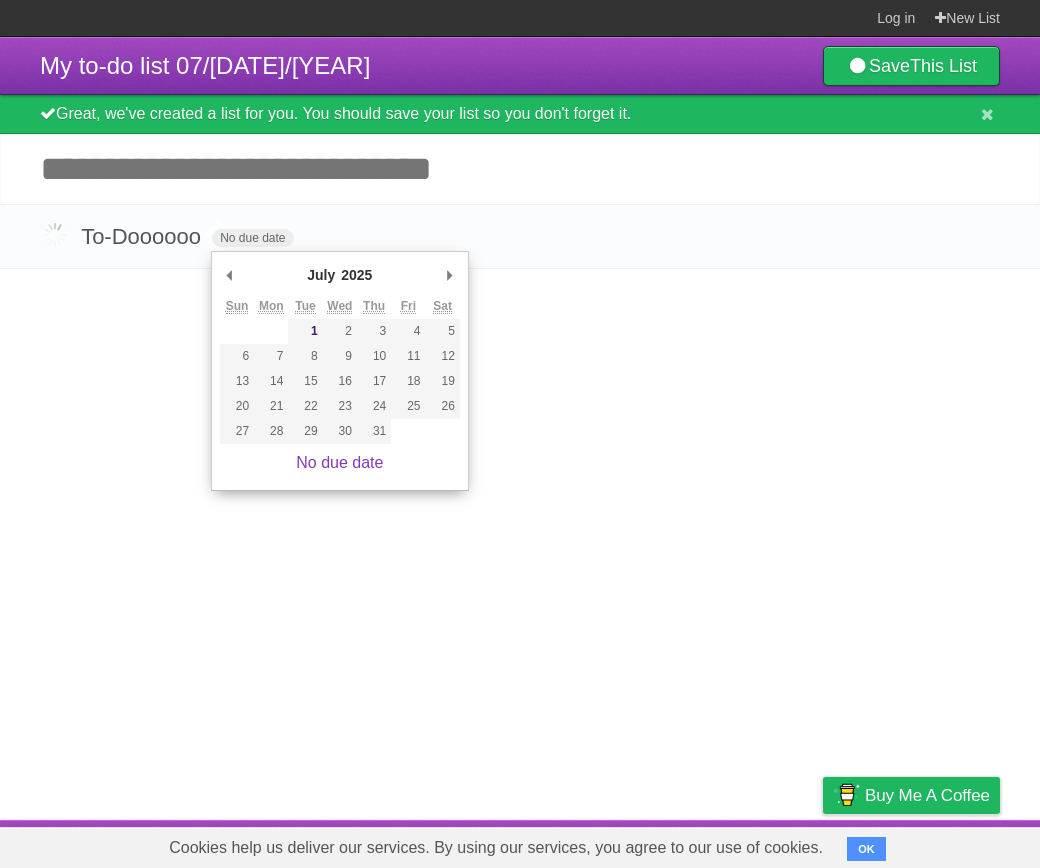 click on "To-Doooooo" at bounding box center (143, 236) 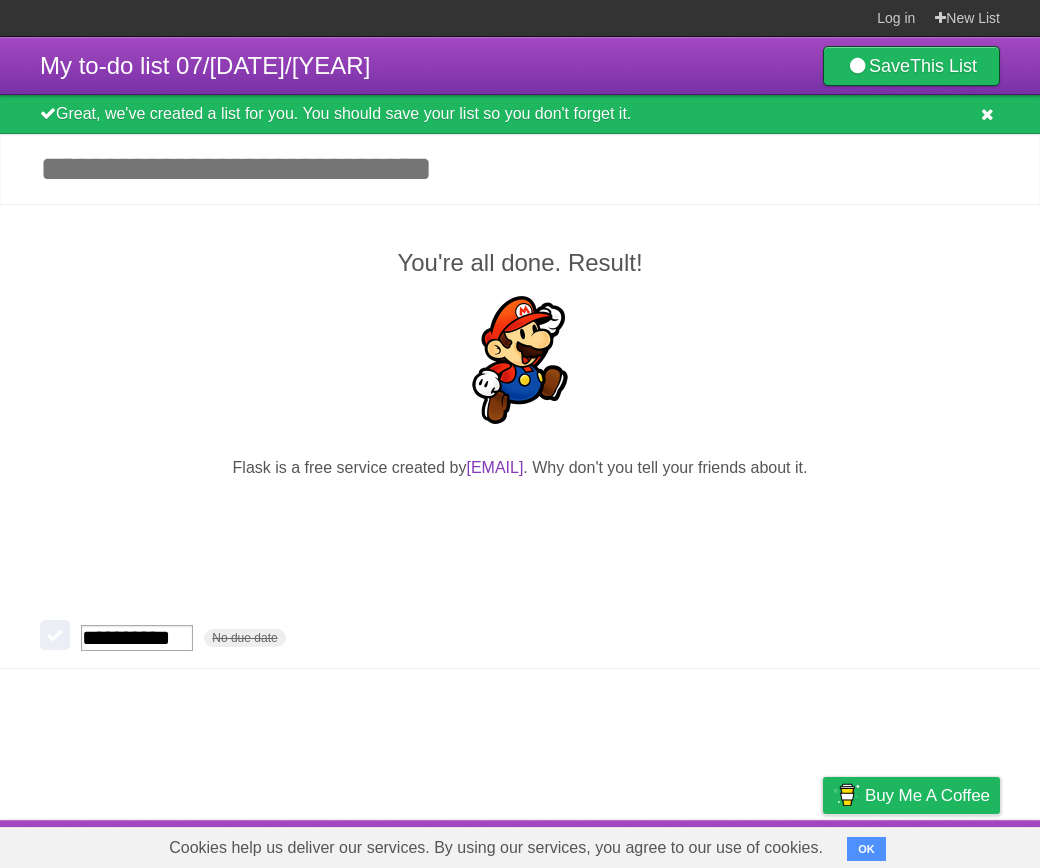 click at bounding box center [987, 114] 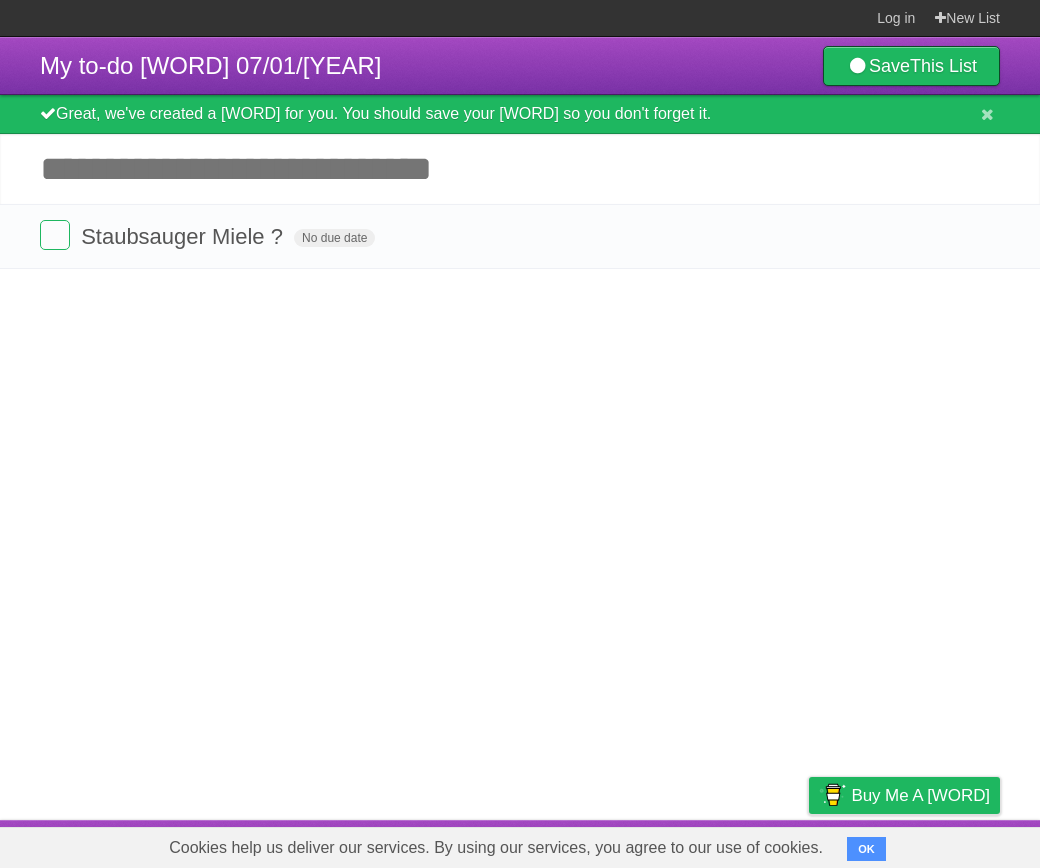 scroll, scrollTop: 0, scrollLeft: 0, axis: both 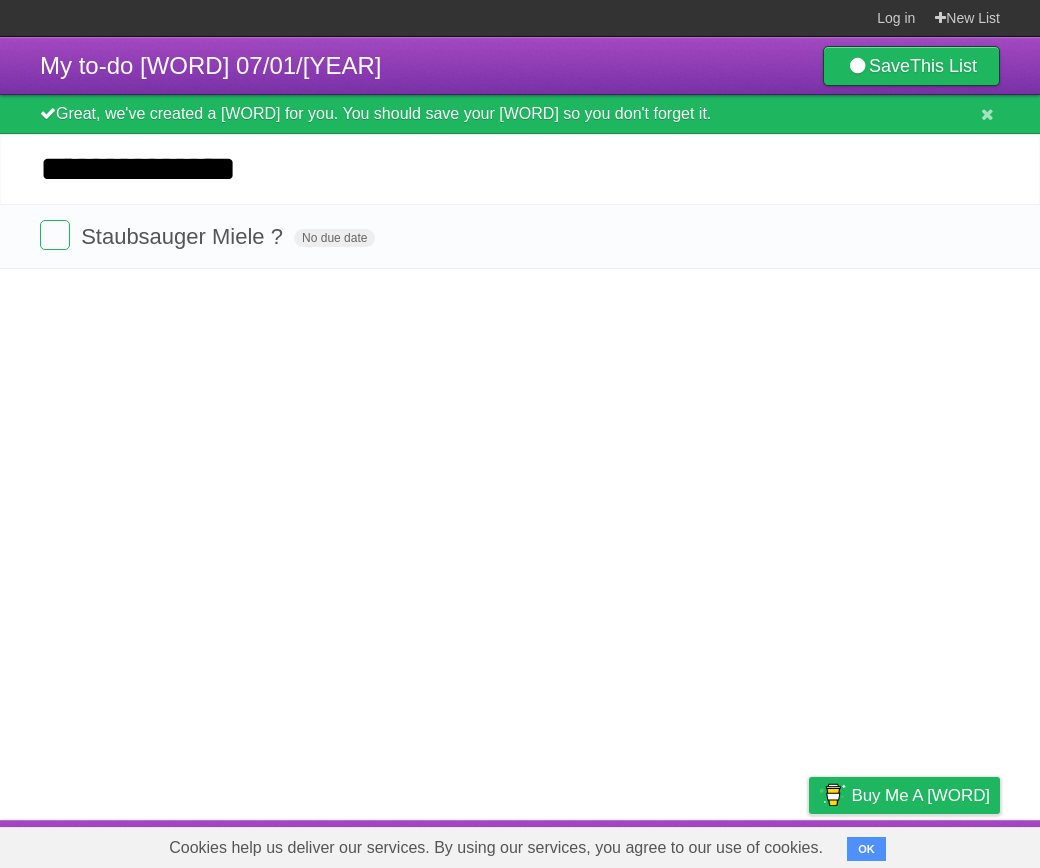click on "*********" at bounding box center (0, 0) 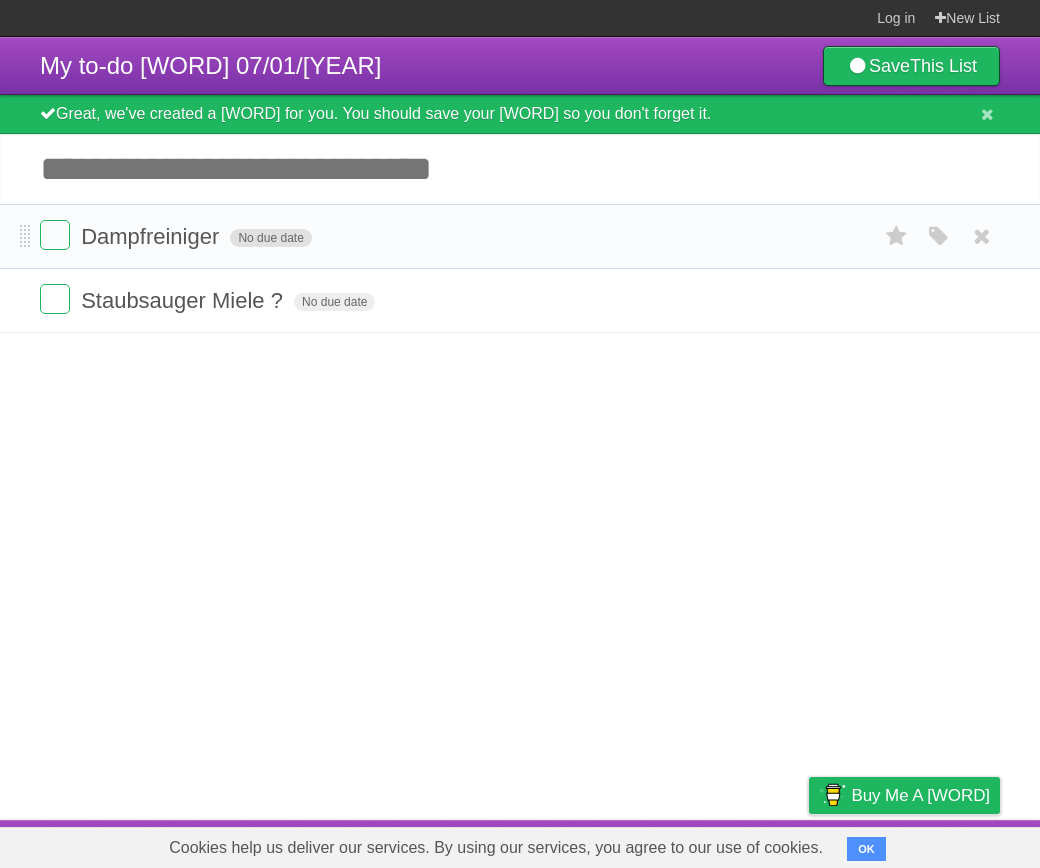 click on "No due date" at bounding box center [270, 238] 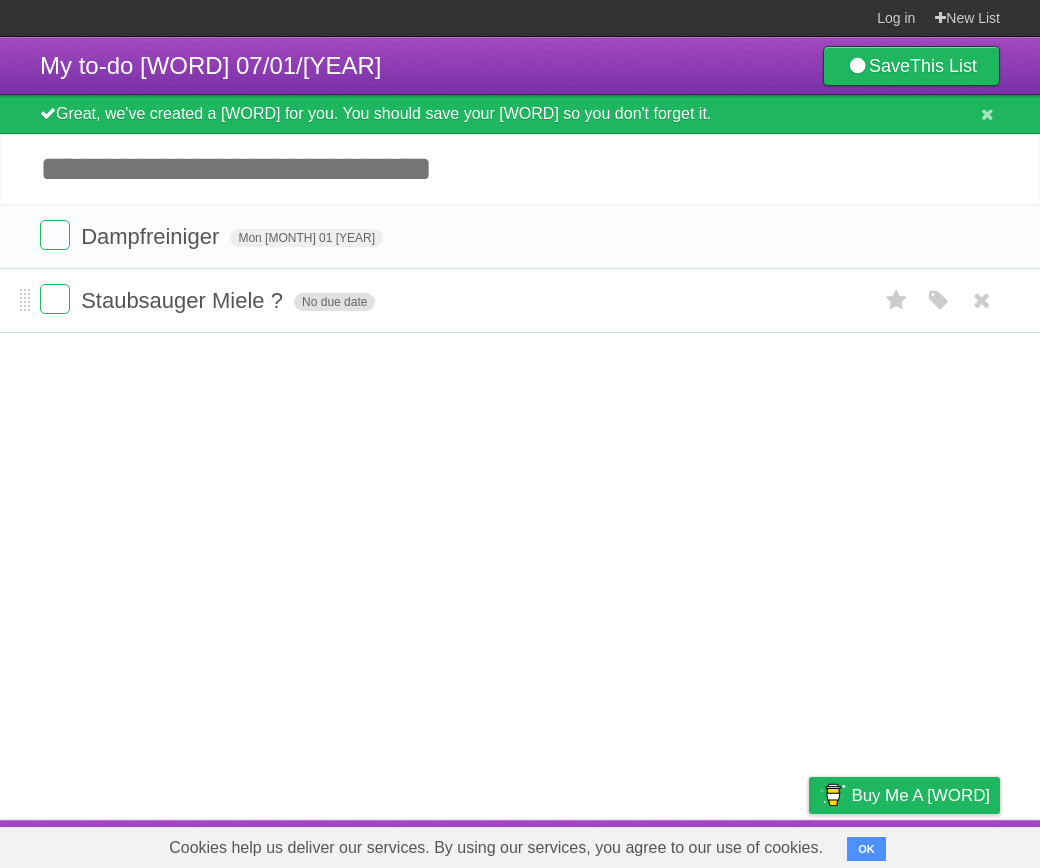 click on "No due date" at bounding box center [334, 302] 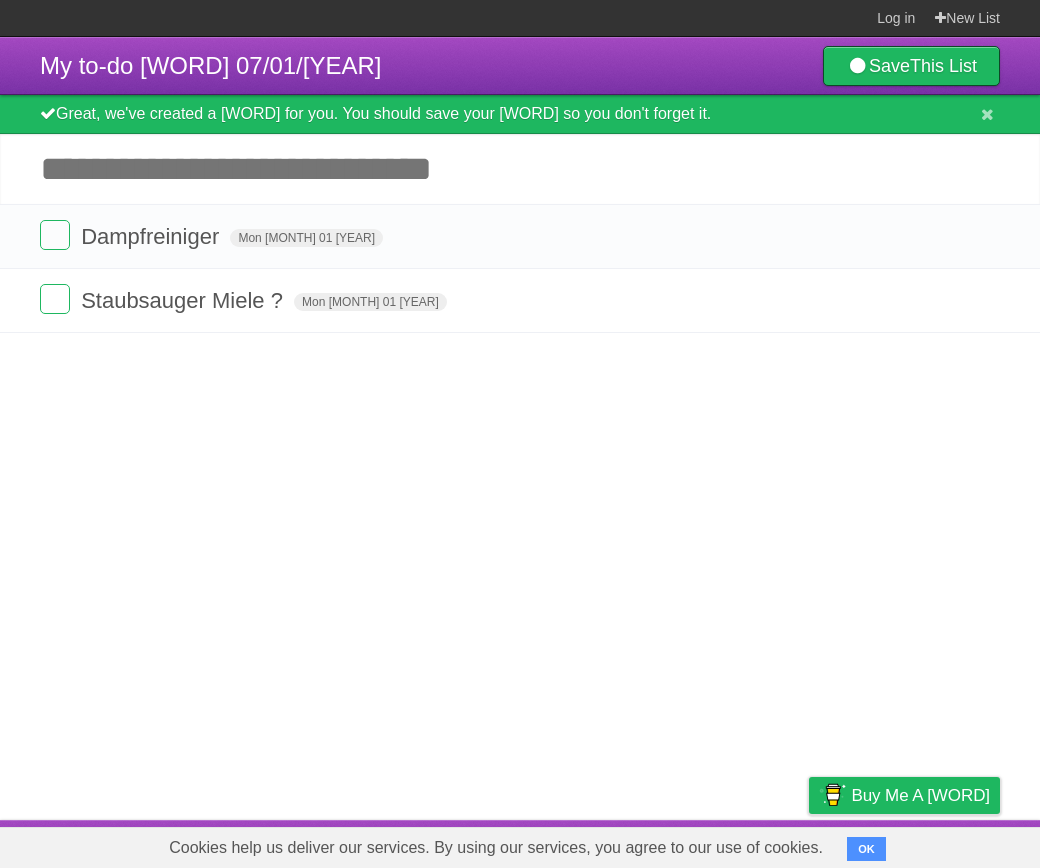 click on "Add another task" at bounding box center [520, 169] 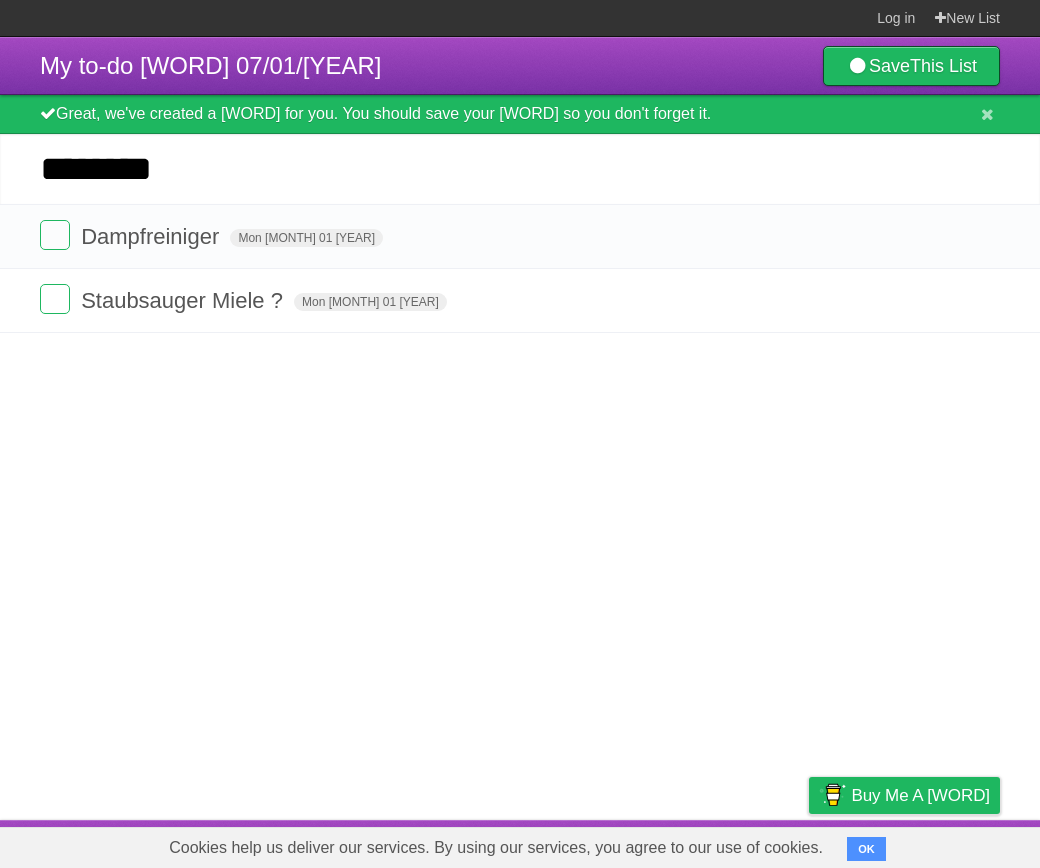click on "*********" at bounding box center (0, 0) 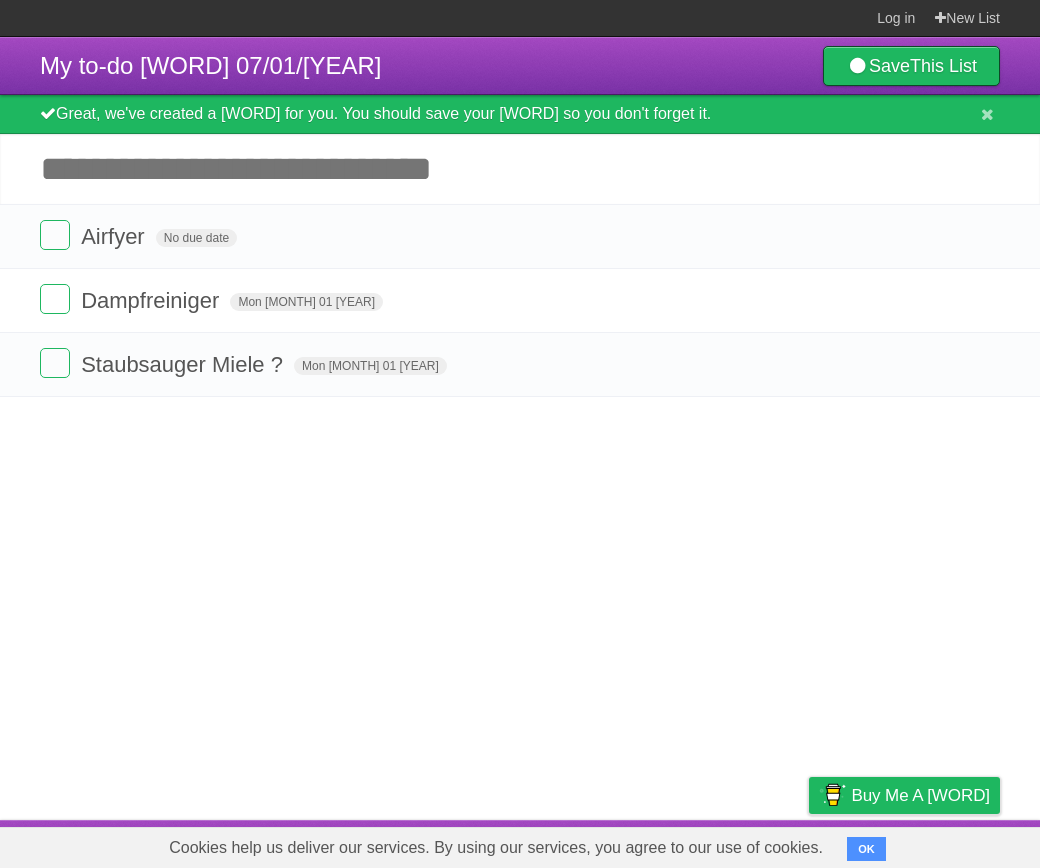 click on "Add another task" at bounding box center (520, 169) 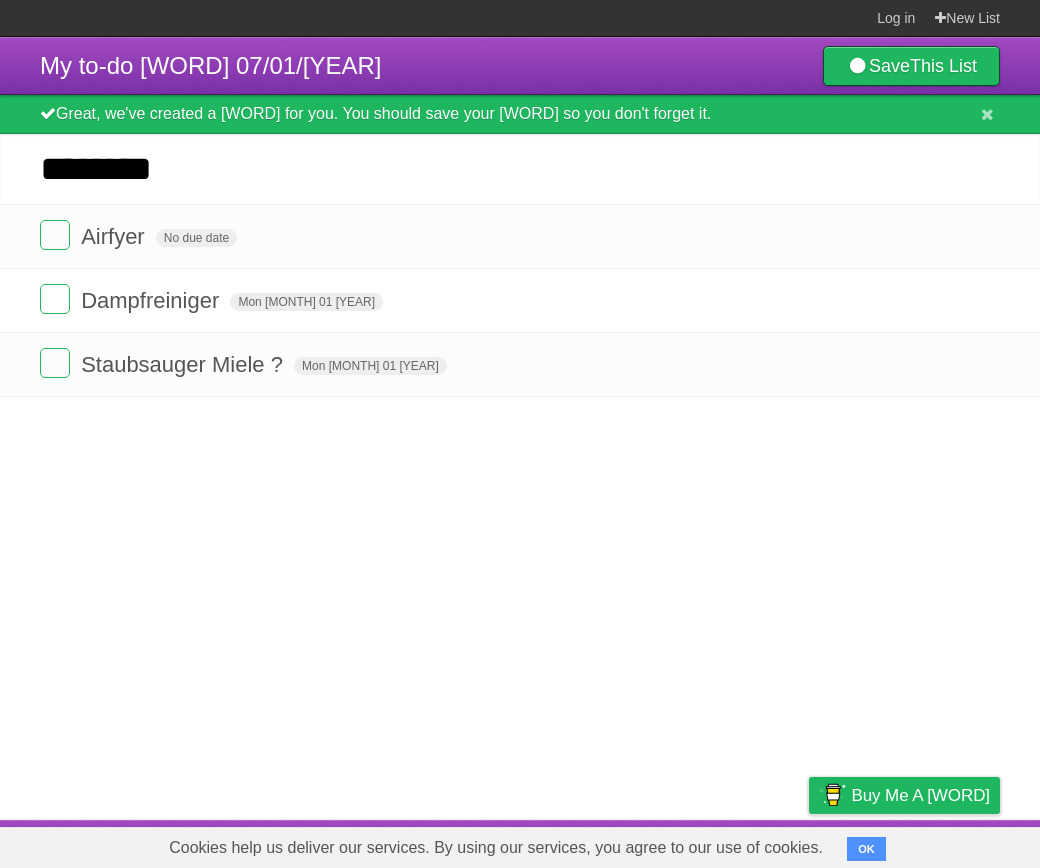 click on "*********" at bounding box center (0, 0) 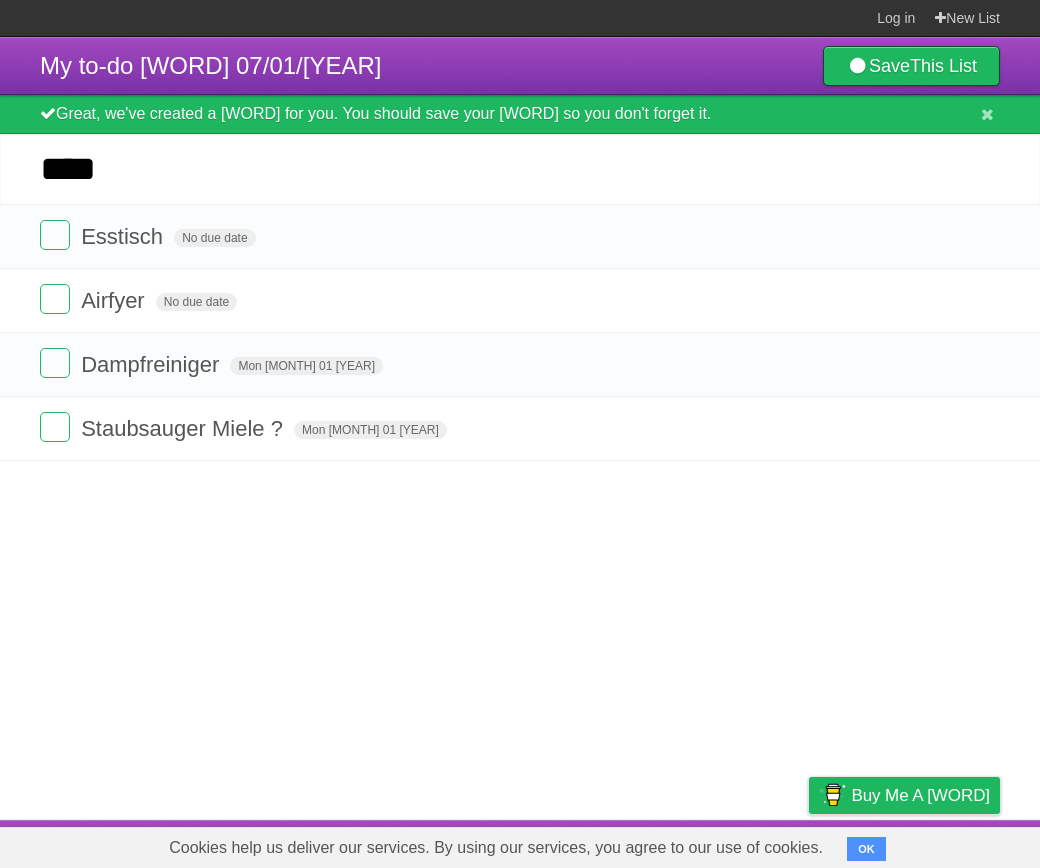 click on "*********" at bounding box center [0, 0] 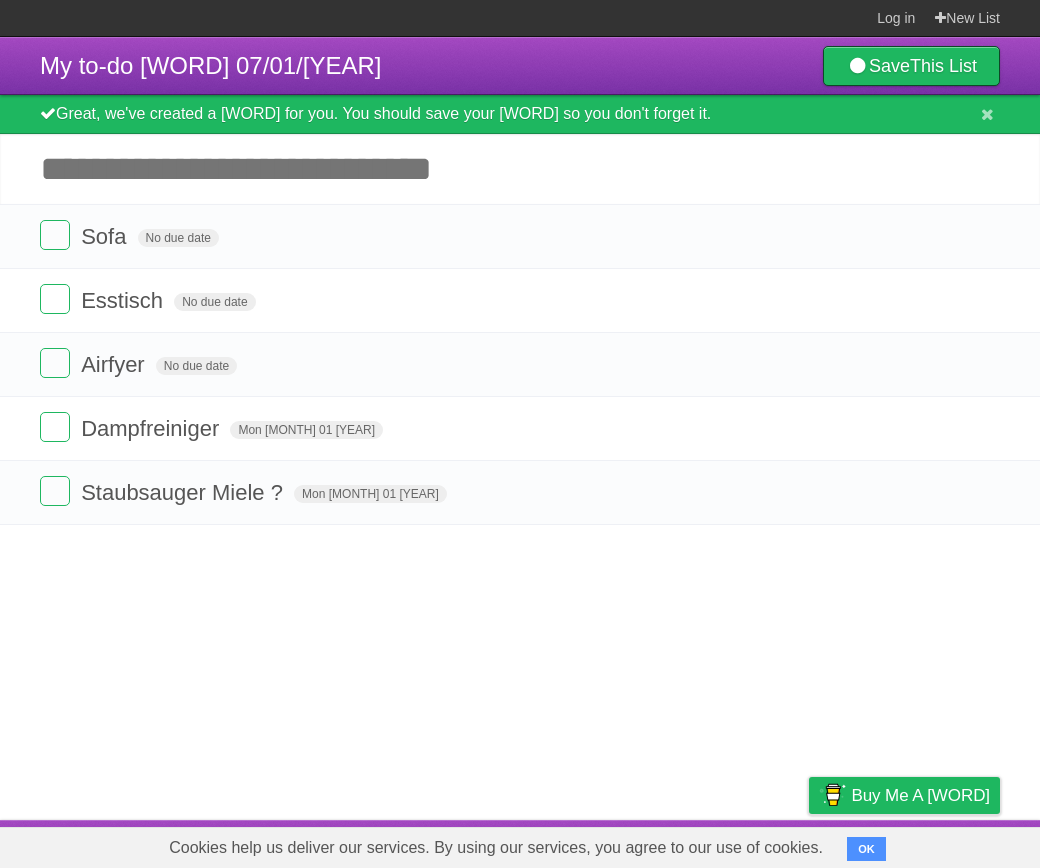 click on "Add another task" at bounding box center [520, 169] 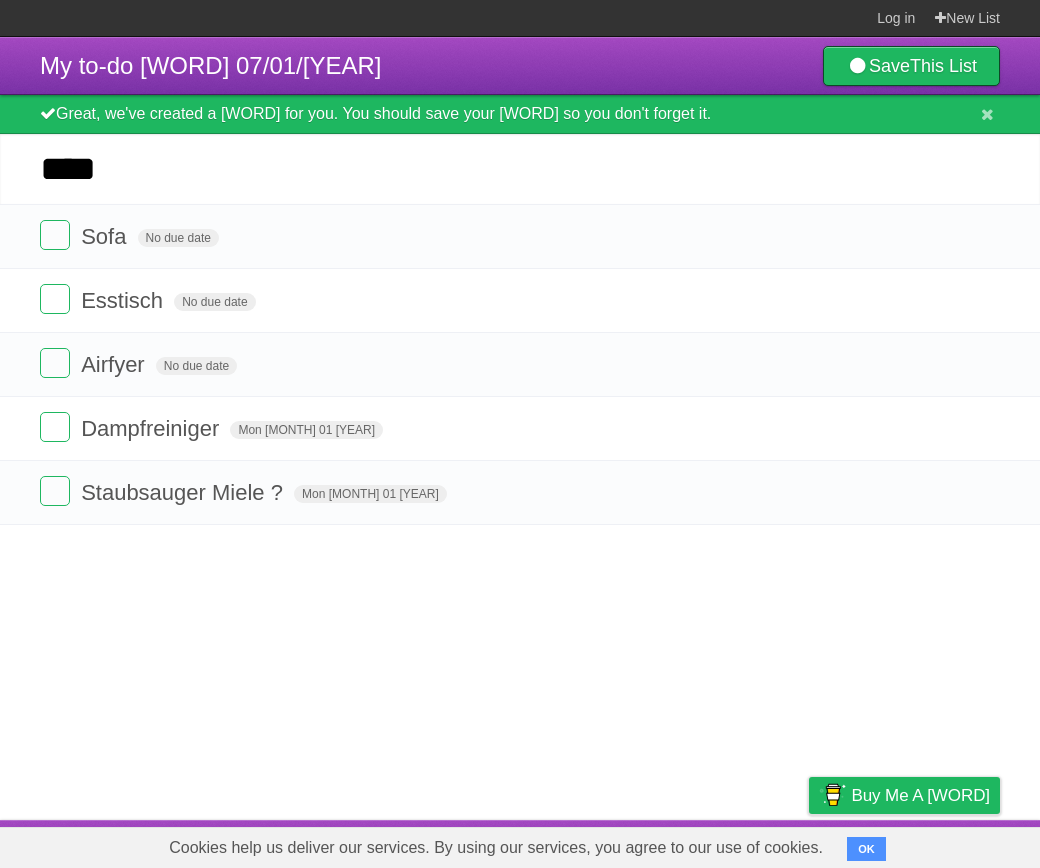 click on "*********" at bounding box center [0, 0] 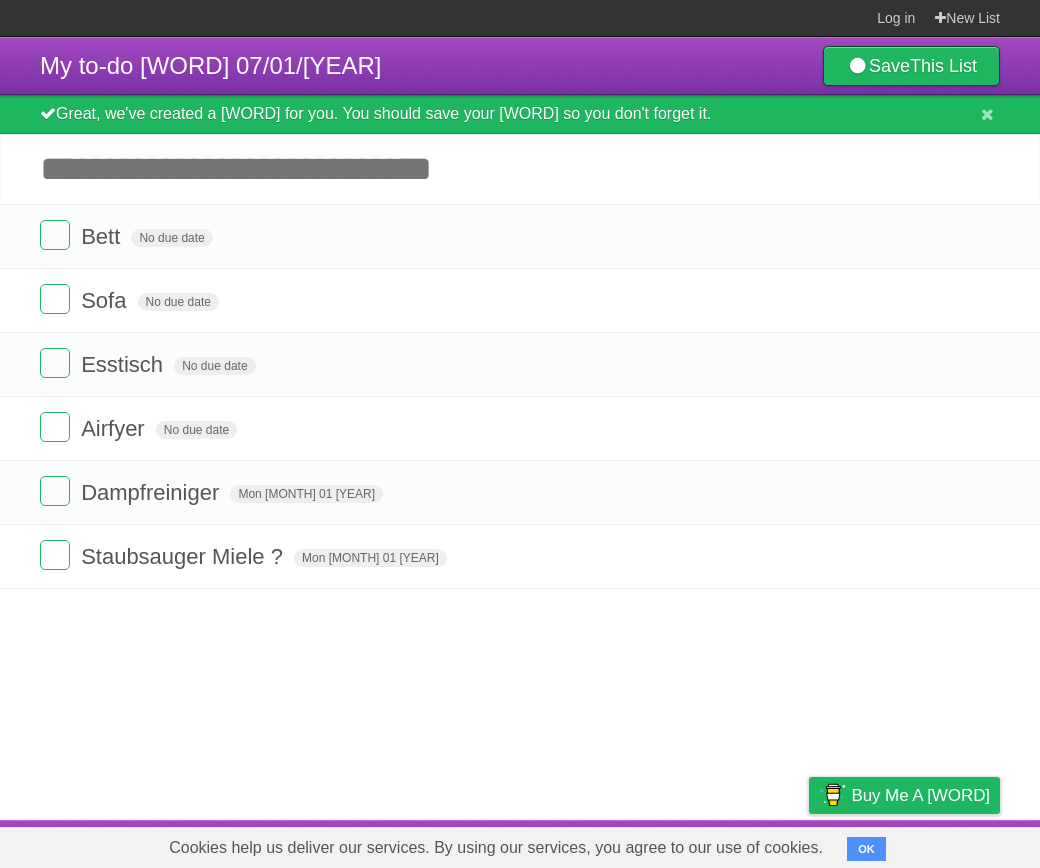 click on "Add another task" at bounding box center [520, 169] 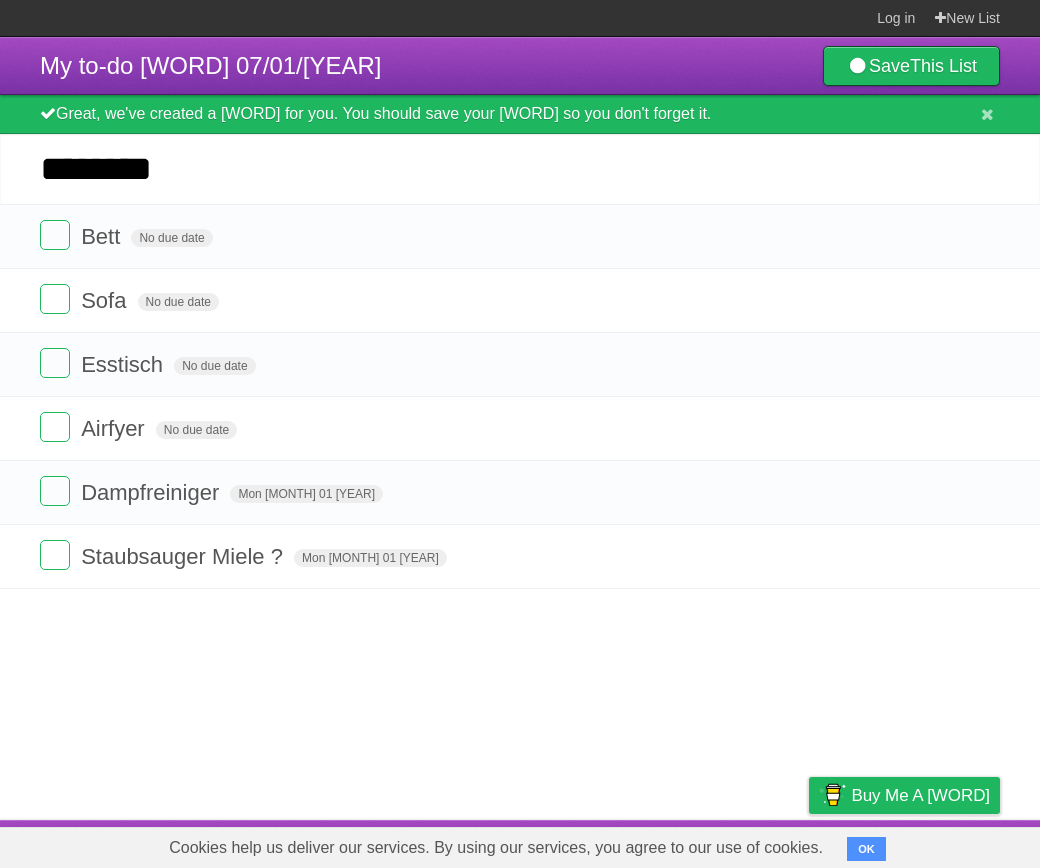 click on "*********" at bounding box center (0, 0) 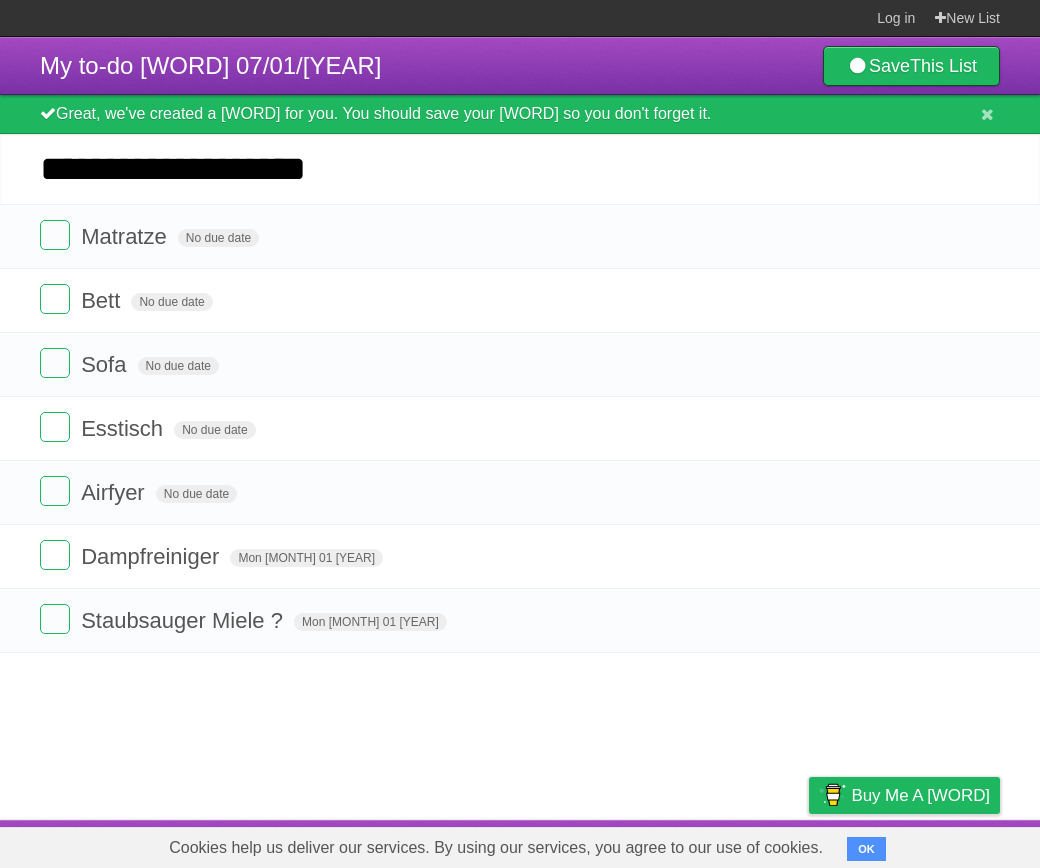 click on "*********" at bounding box center (0, 0) 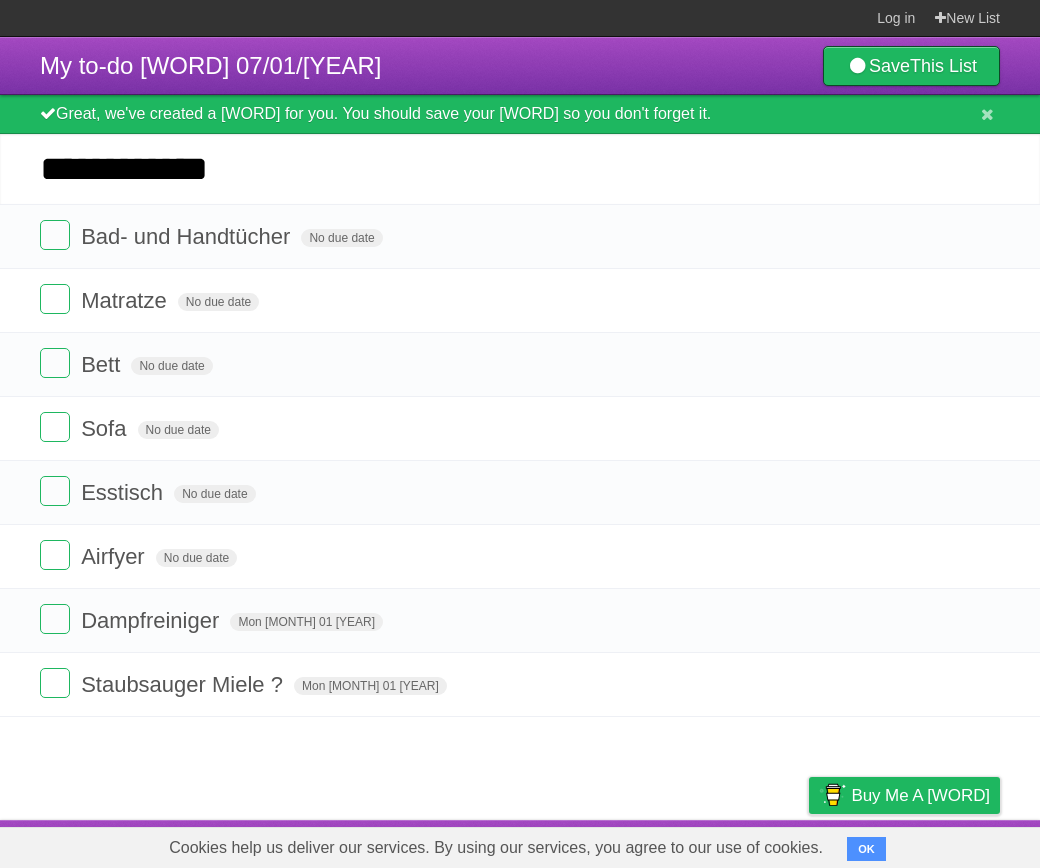 click on "*********" at bounding box center (0, 0) 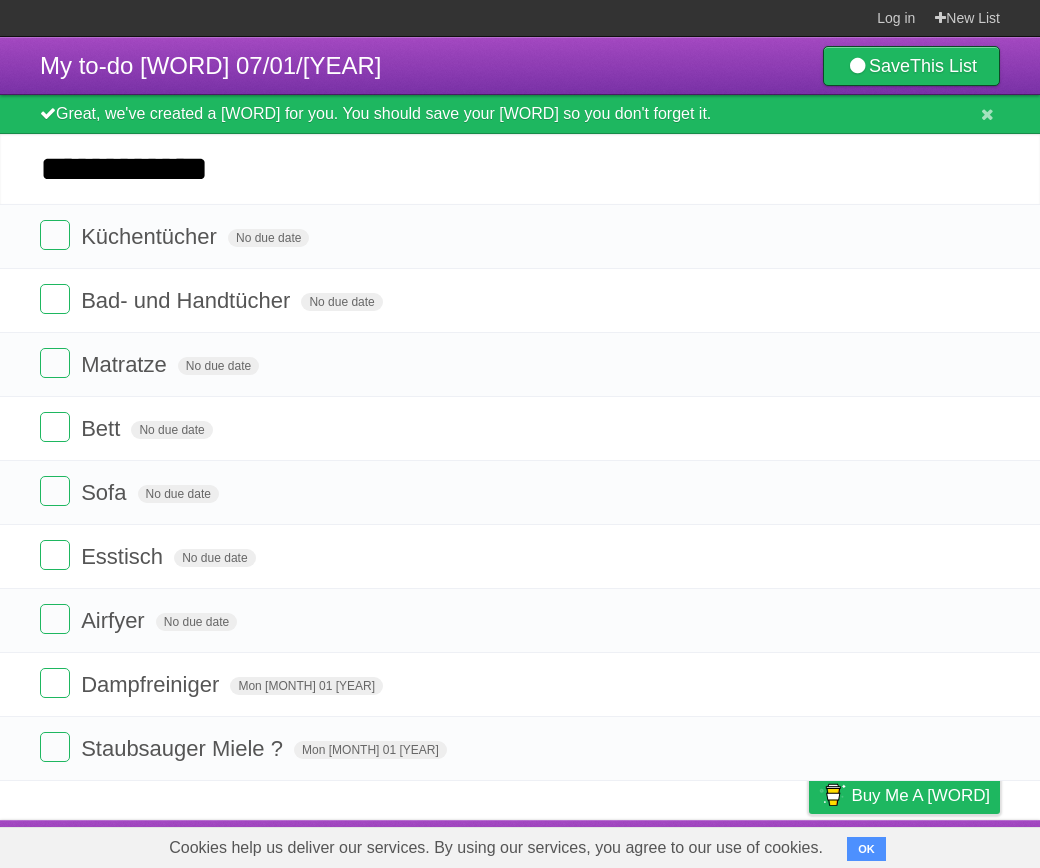 click on "*********" at bounding box center [0, 0] 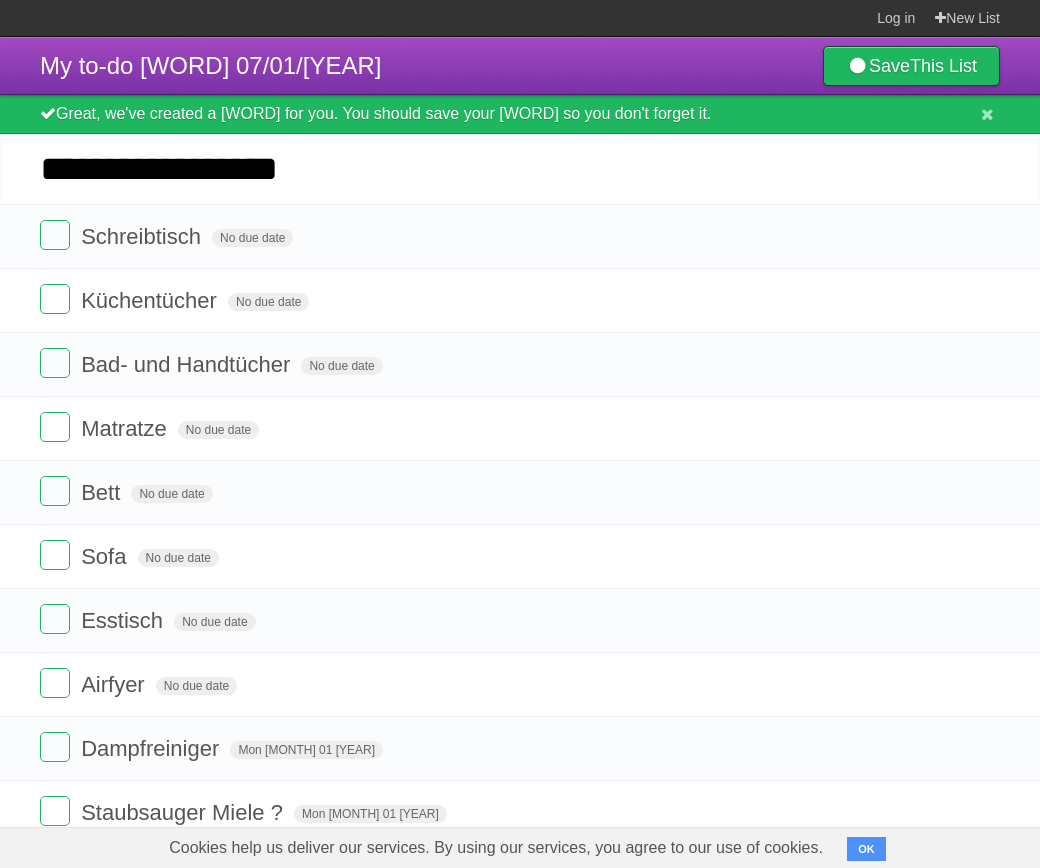 type on "**********" 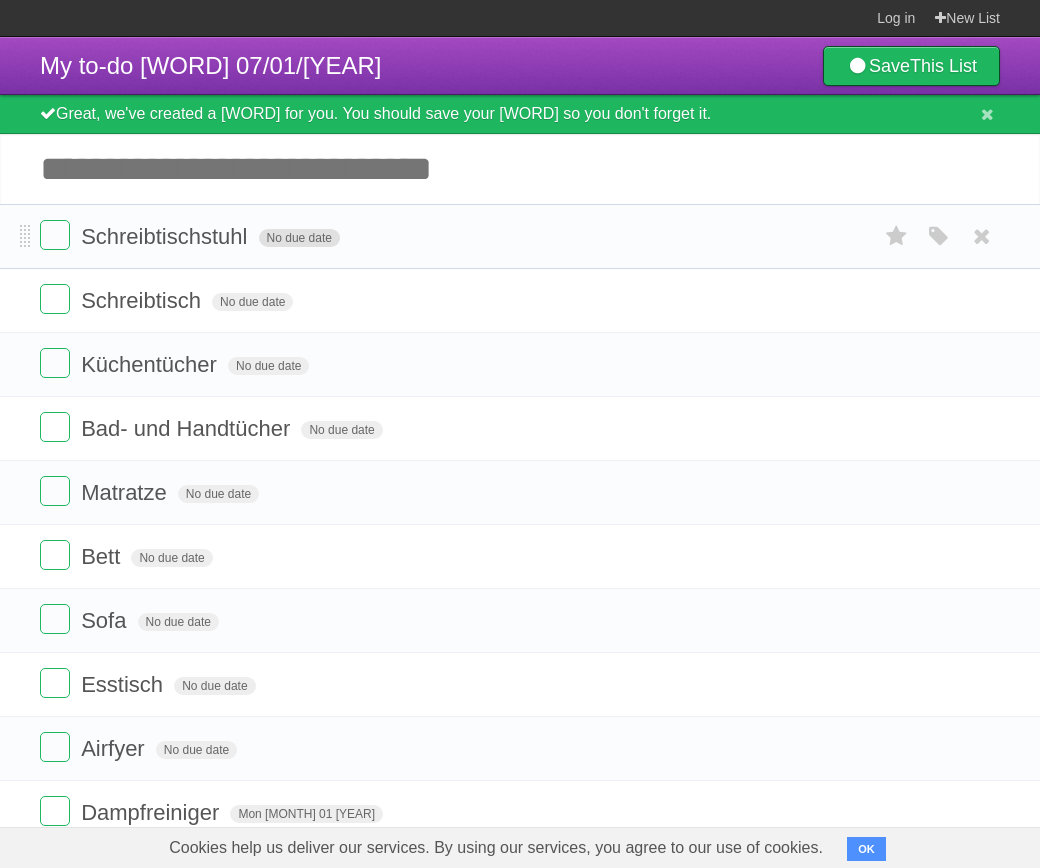 click on "No due date" at bounding box center [299, 238] 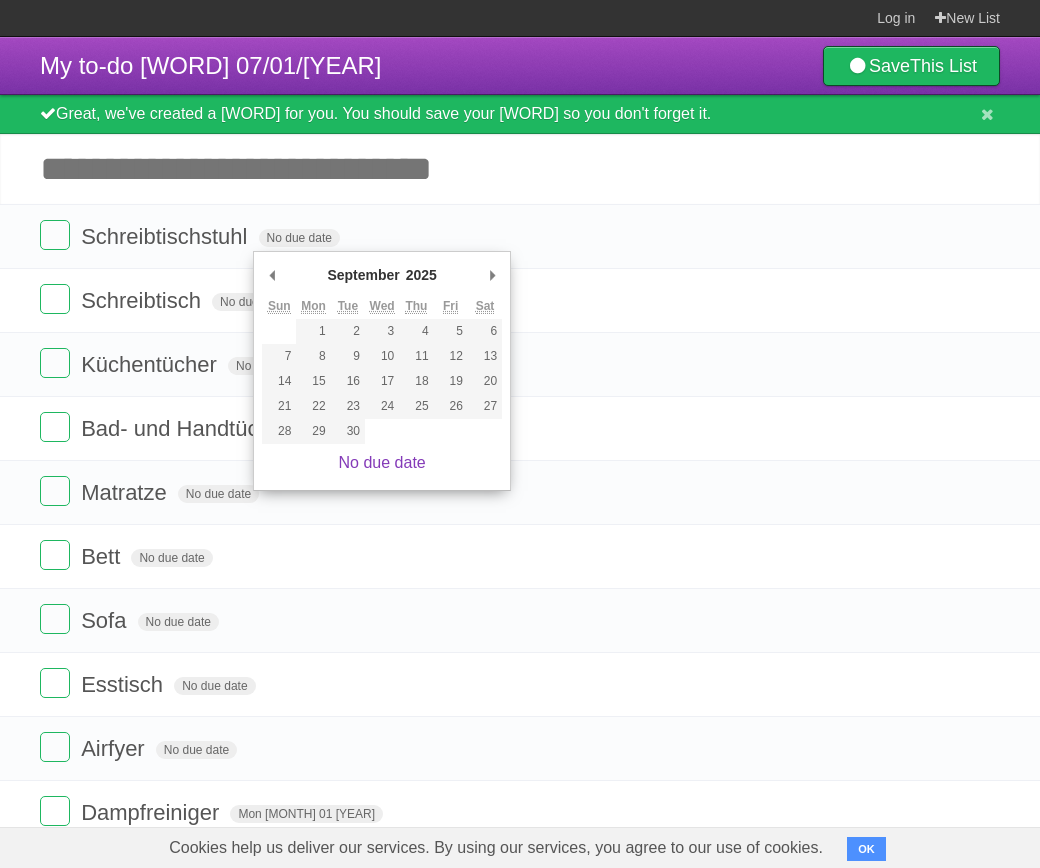 click on "Mon" at bounding box center (0, 0) 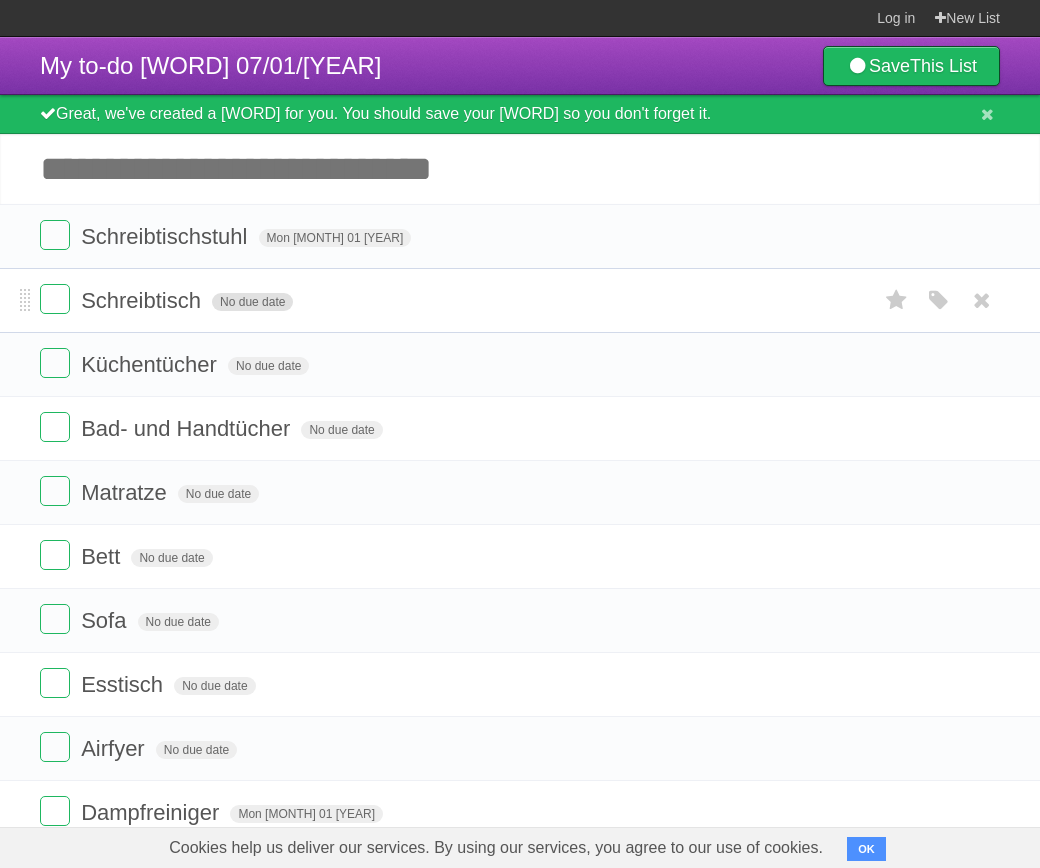 click on "No due date" at bounding box center [252, 302] 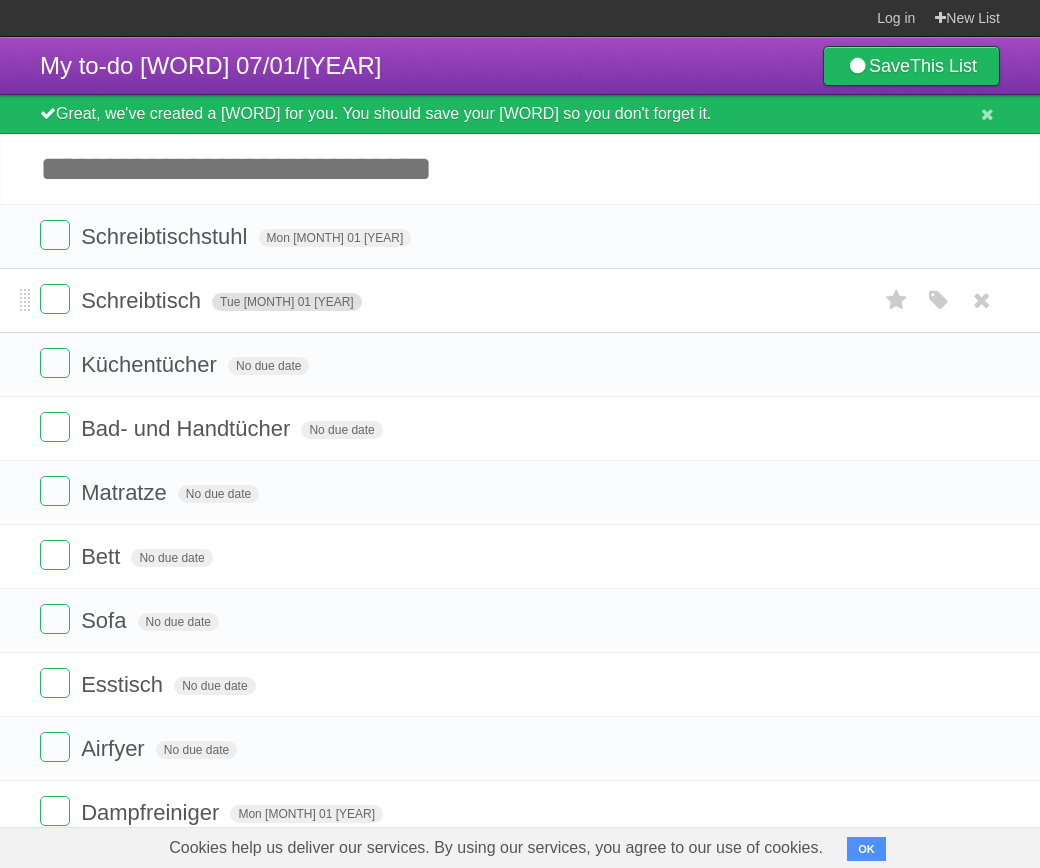 click on "Tue [MONTH] 01 [YEAR]" at bounding box center (287, 302) 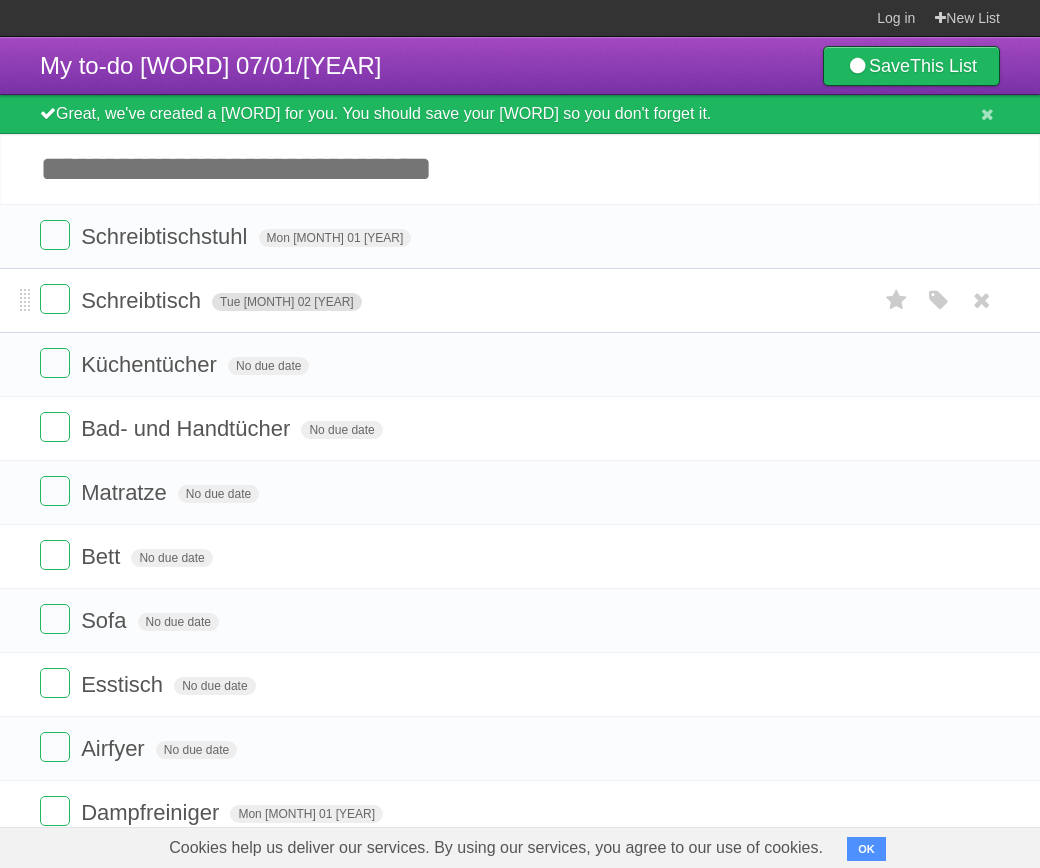click on "Tue [MONTH] 02 [YEAR]" at bounding box center [287, 302] 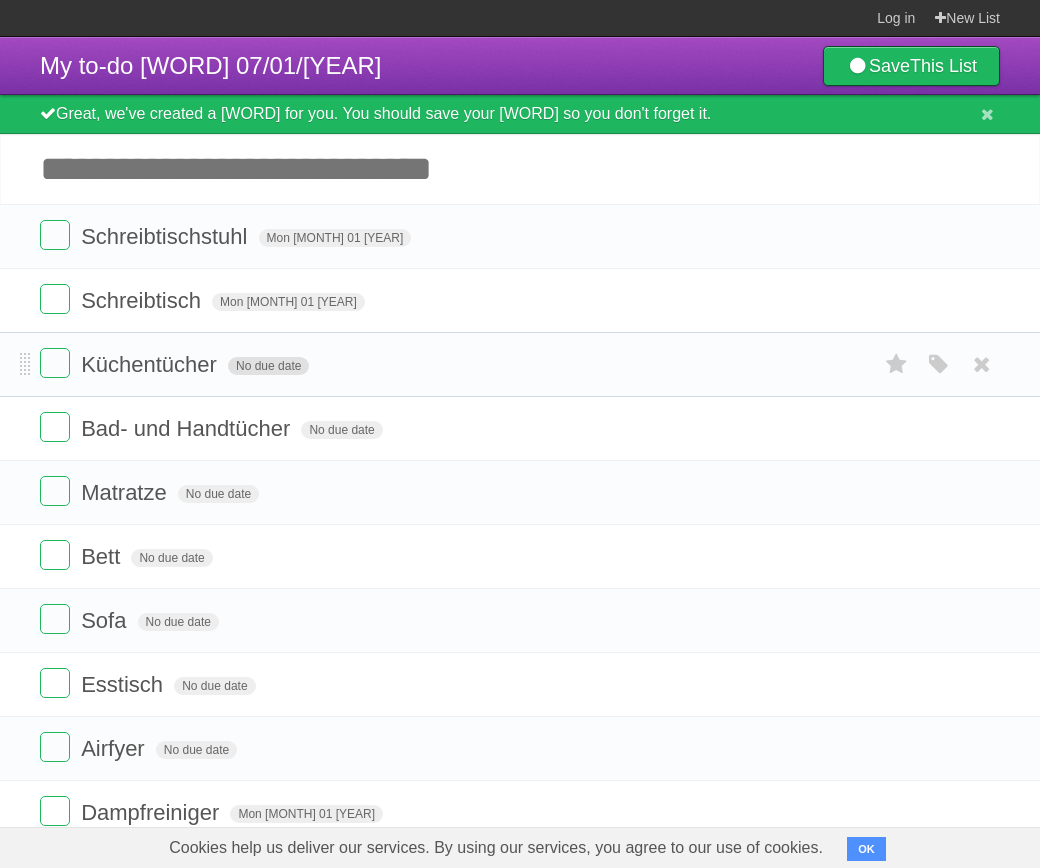 click on "No due date" at bounding box center [268, 366] 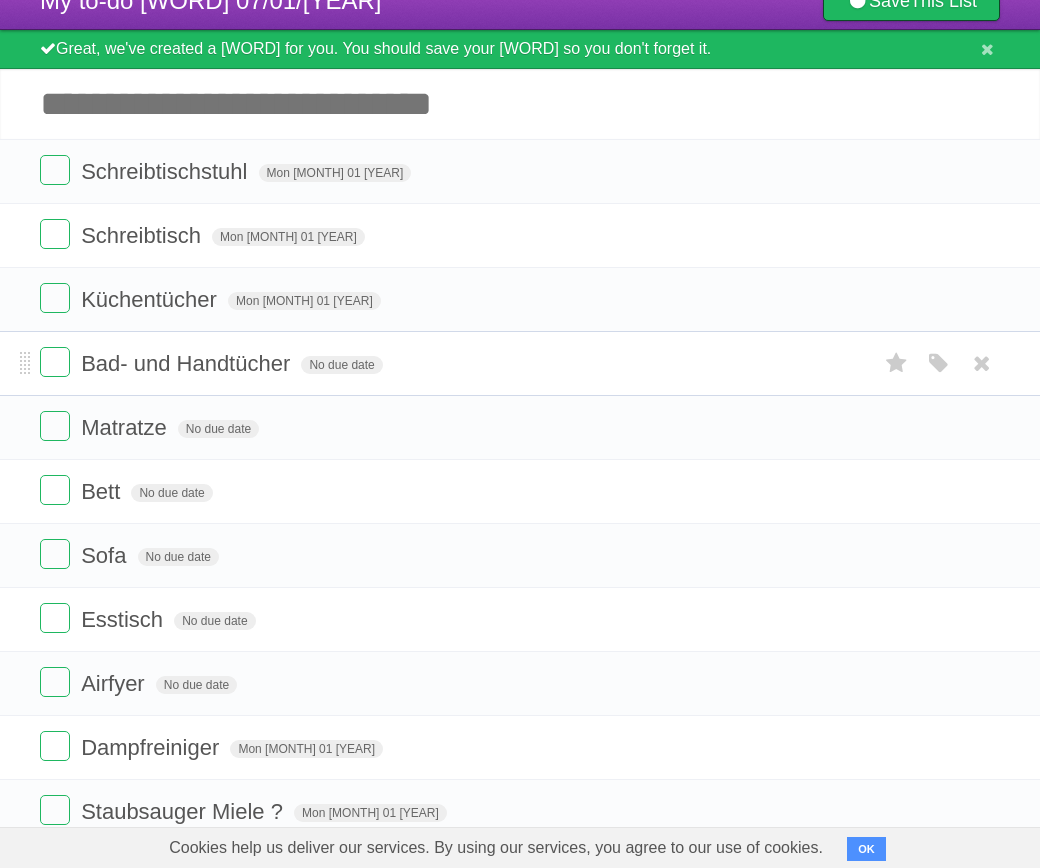 scroll, scrollTop: 67, scrollLeft: 0, axis: vertical 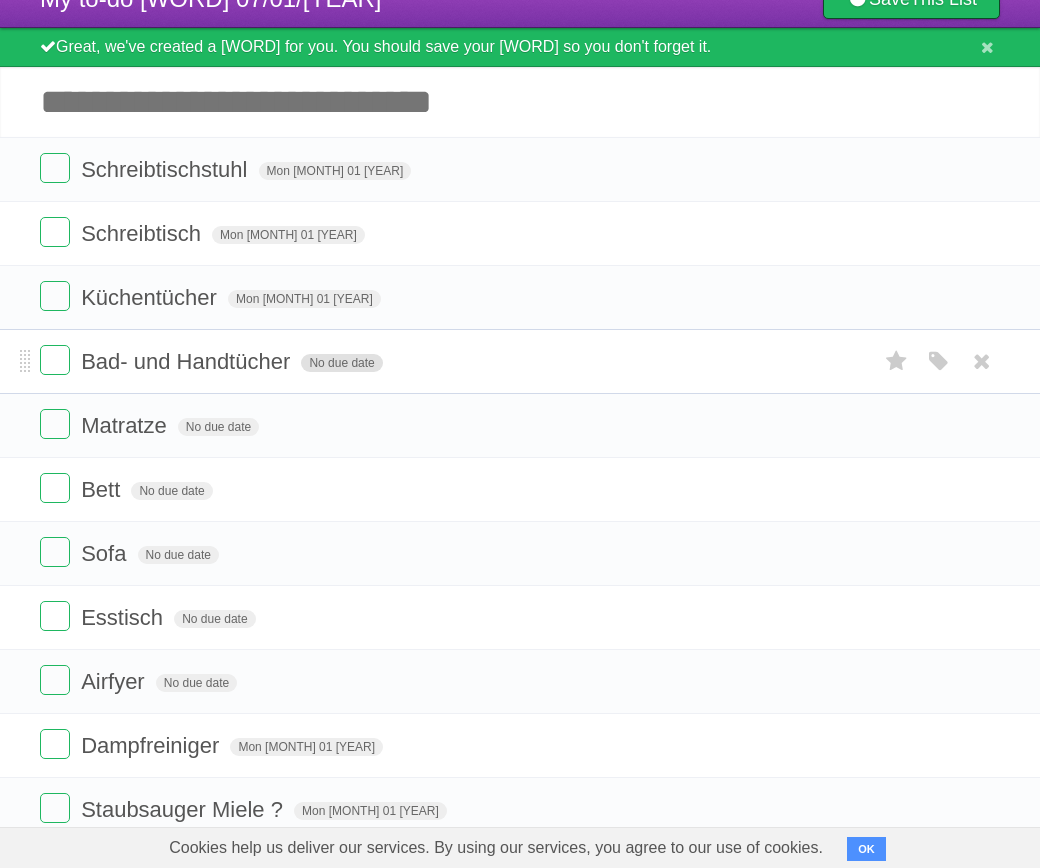 click on "No due date" at bounding box center (341, 363) 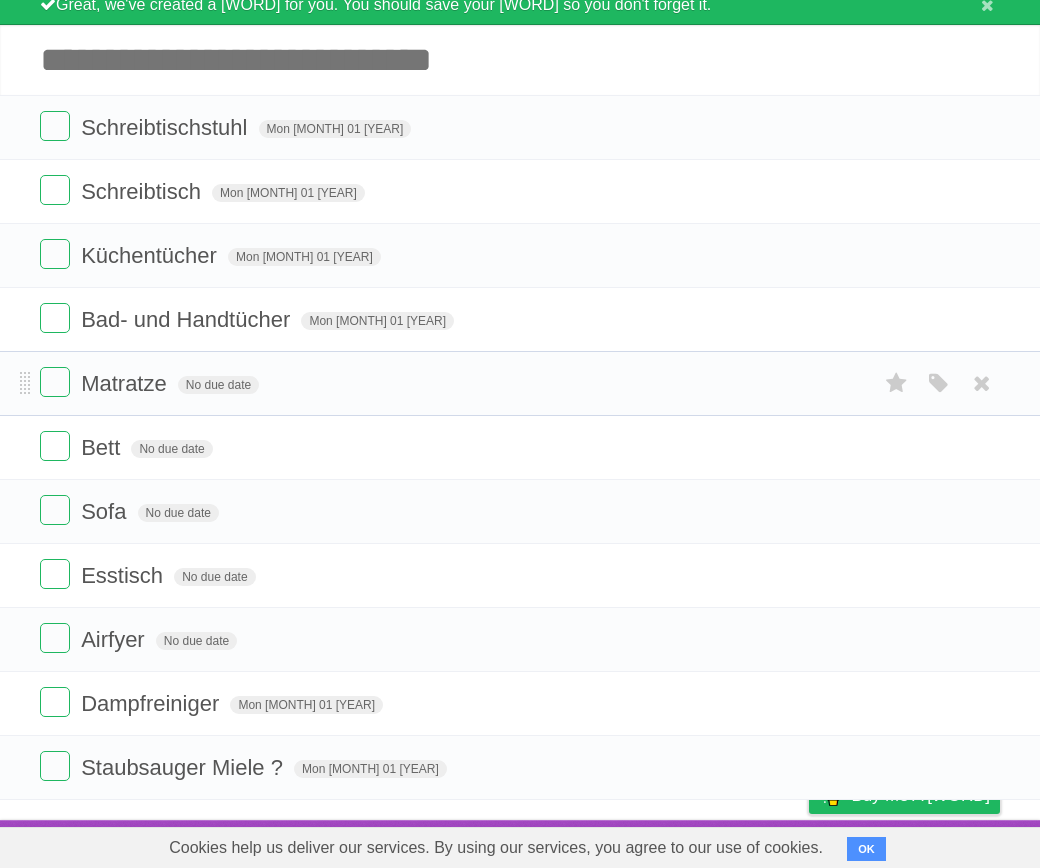 scroll, scrollTop: 113, scrollLeft: 0, axis: vertical 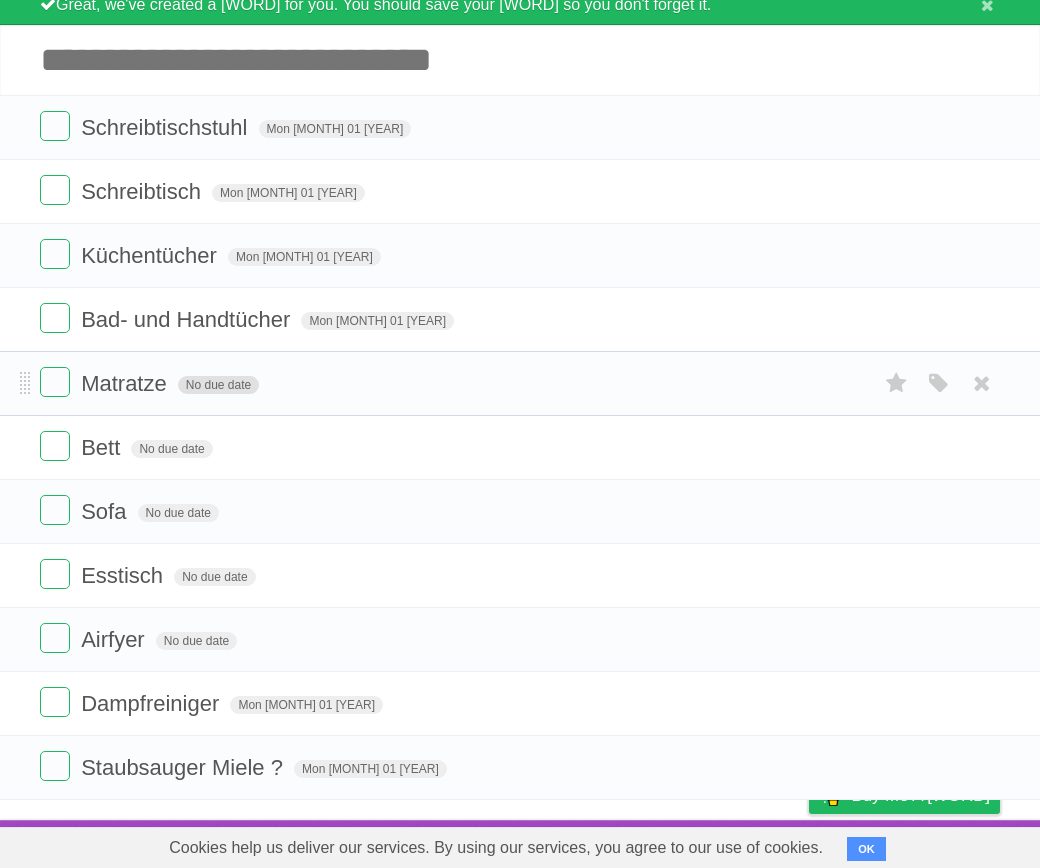 click on "No due date" at bounding box center [218, 385] 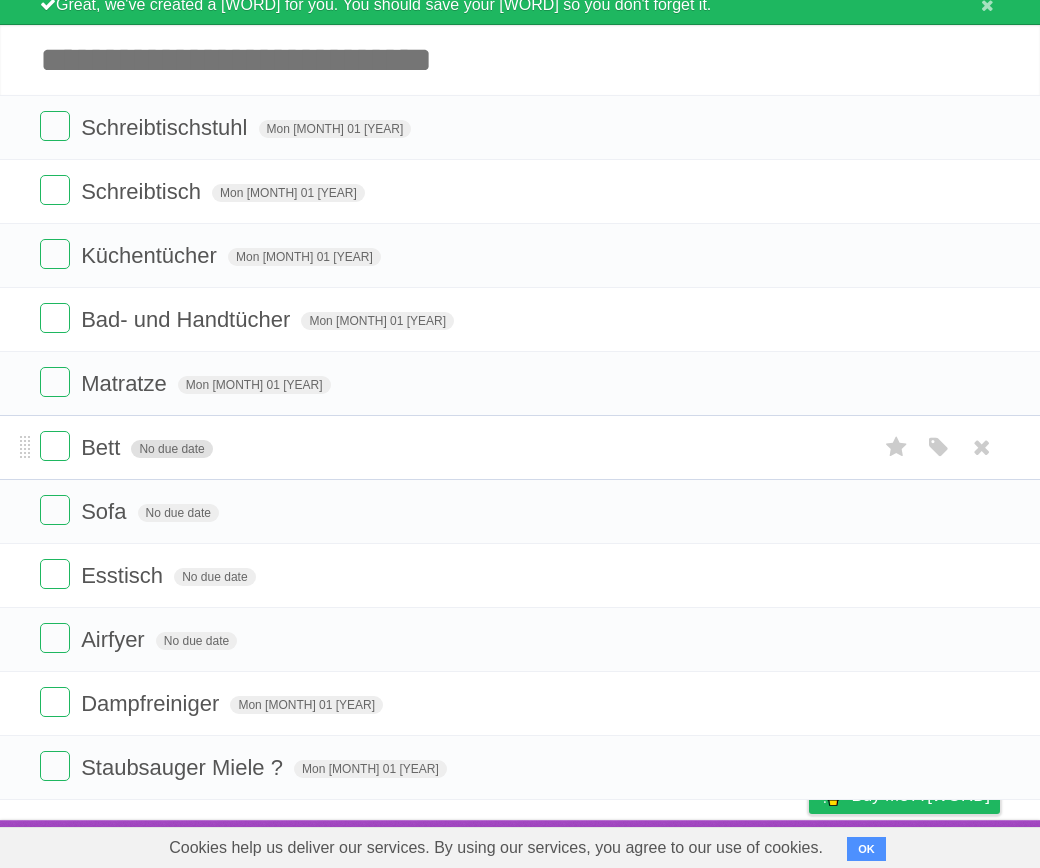 scroll, scrollTop: 113, scrollLeft: 0, axis: vertical 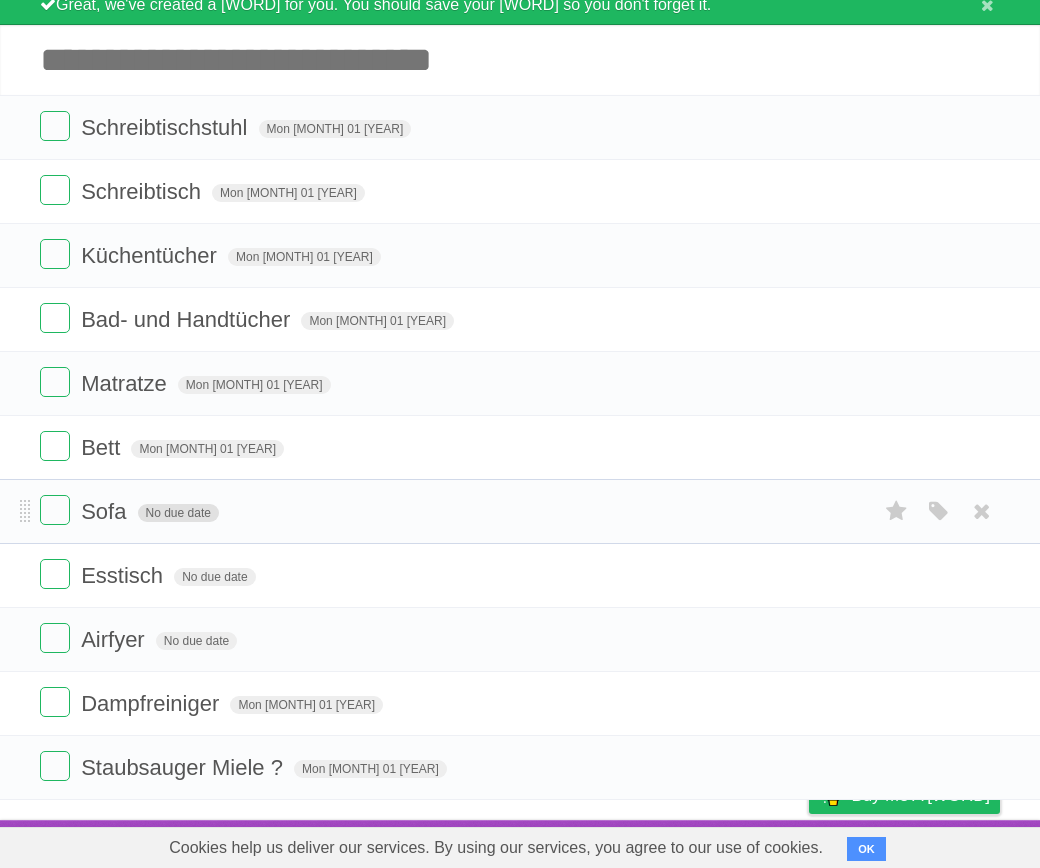 click on "No due date" at bounding box center [178, 513] 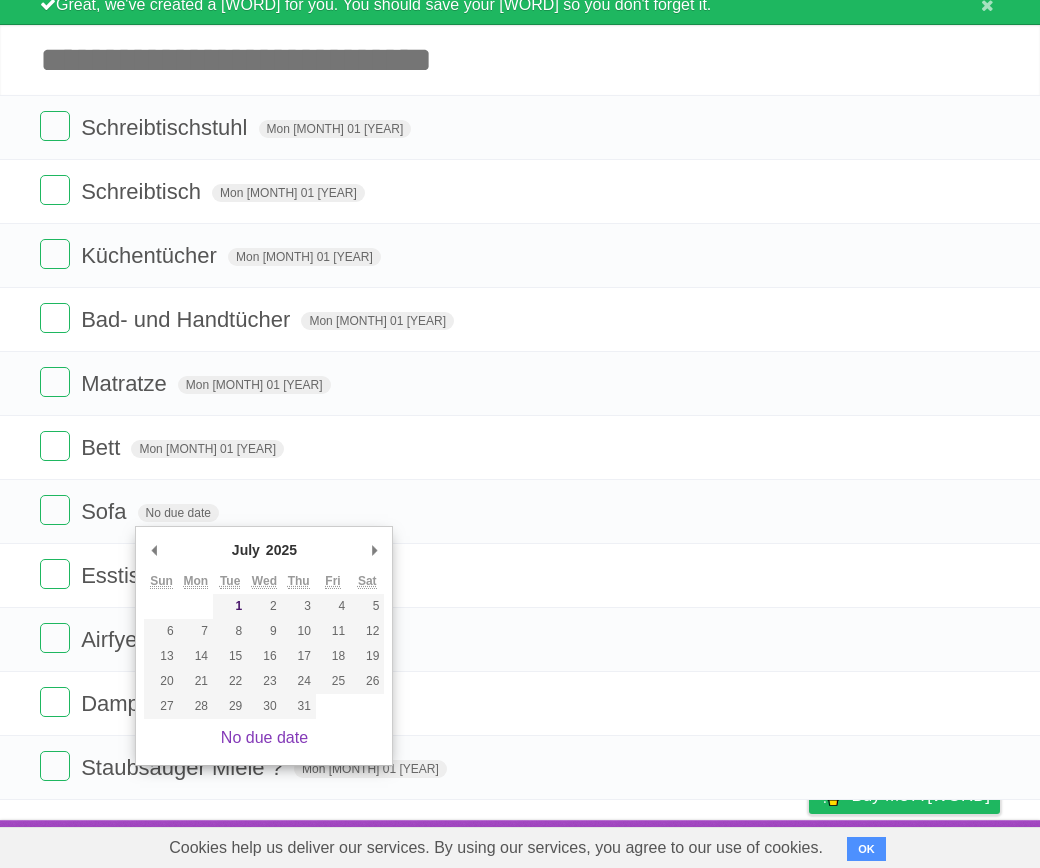 click on "[MONTH] ******* ******** ***** ***** *** **** **** ****** ********* ******* ******** ******** [YEAR] **** **** **** **** **** **** **** **** **** **** **** **** **** **** **** **** **** **** **** **** Previous Month Next Month Sun Mon Tue Wed Thu Fri Sat 1 2 3 4 5 6 7 8 9 10 11 12 13 14 15 16 17 18 19 20 21 22 23 24 25 26 27 28 29 30 31 No due date" at bounding box center [264, 646] 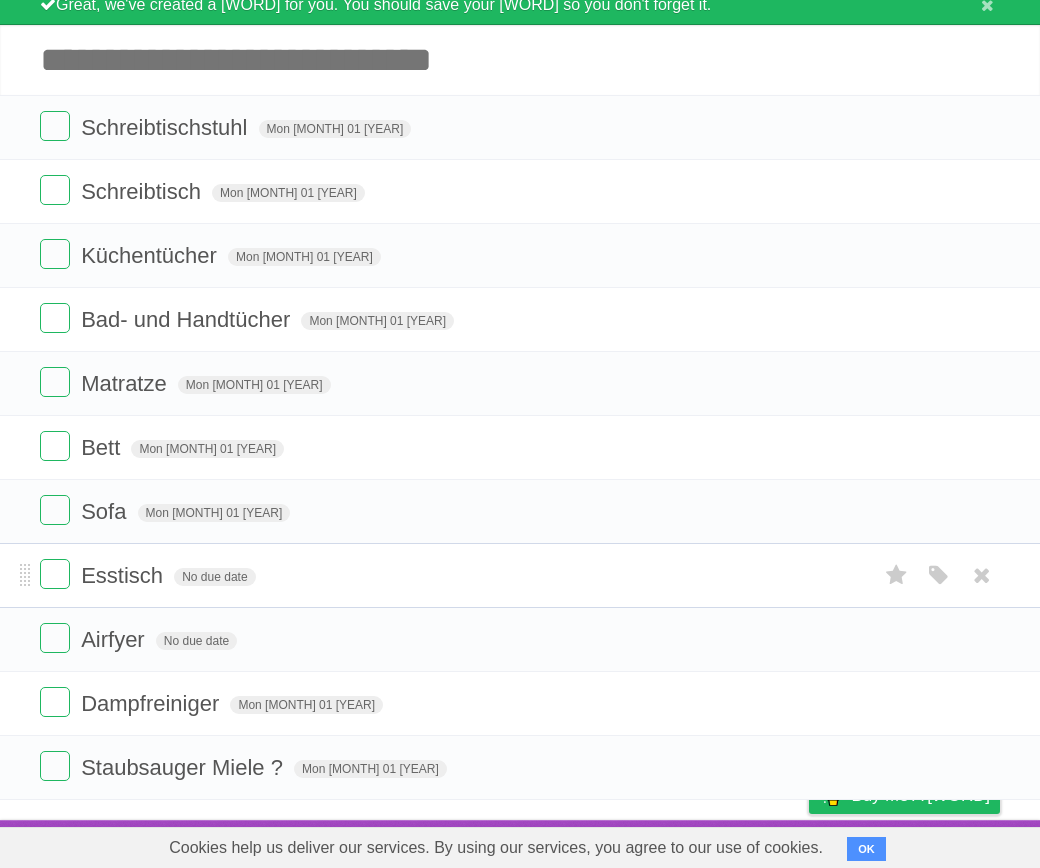 scroll, scrollTop: 113, scrollLeft: 0, axis: vertical 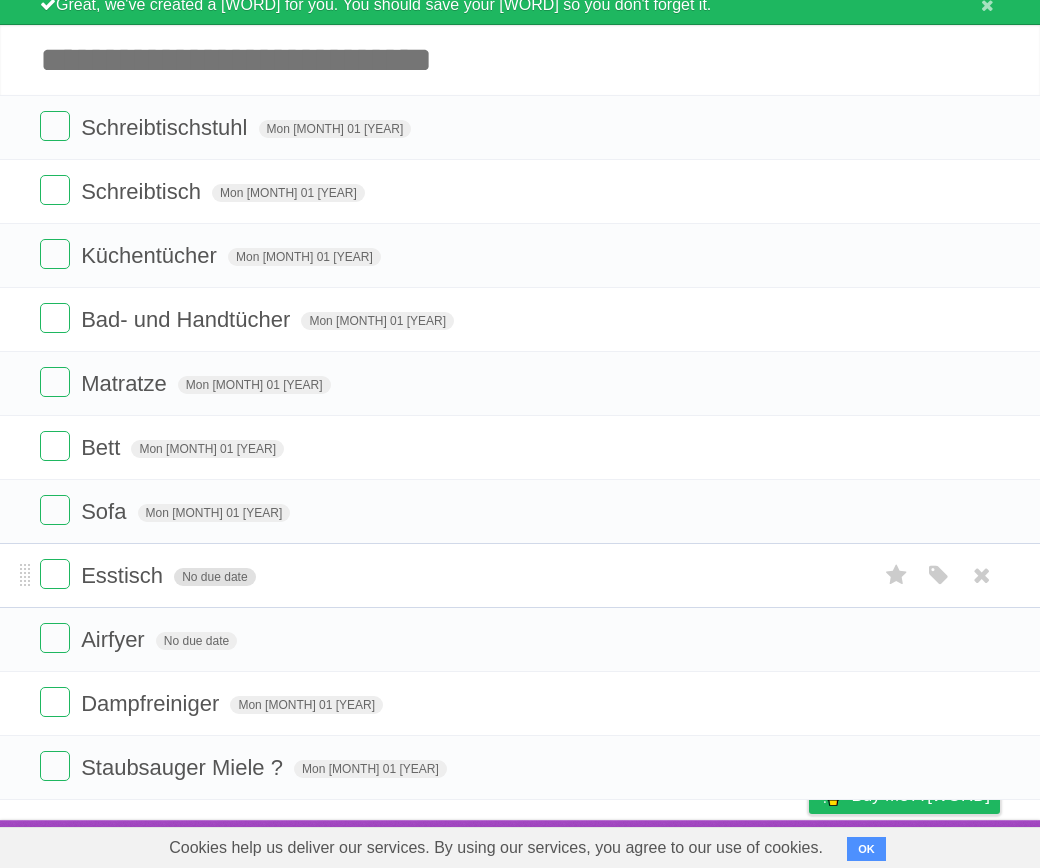 click on "No due date" at bounding box center [214, 577] 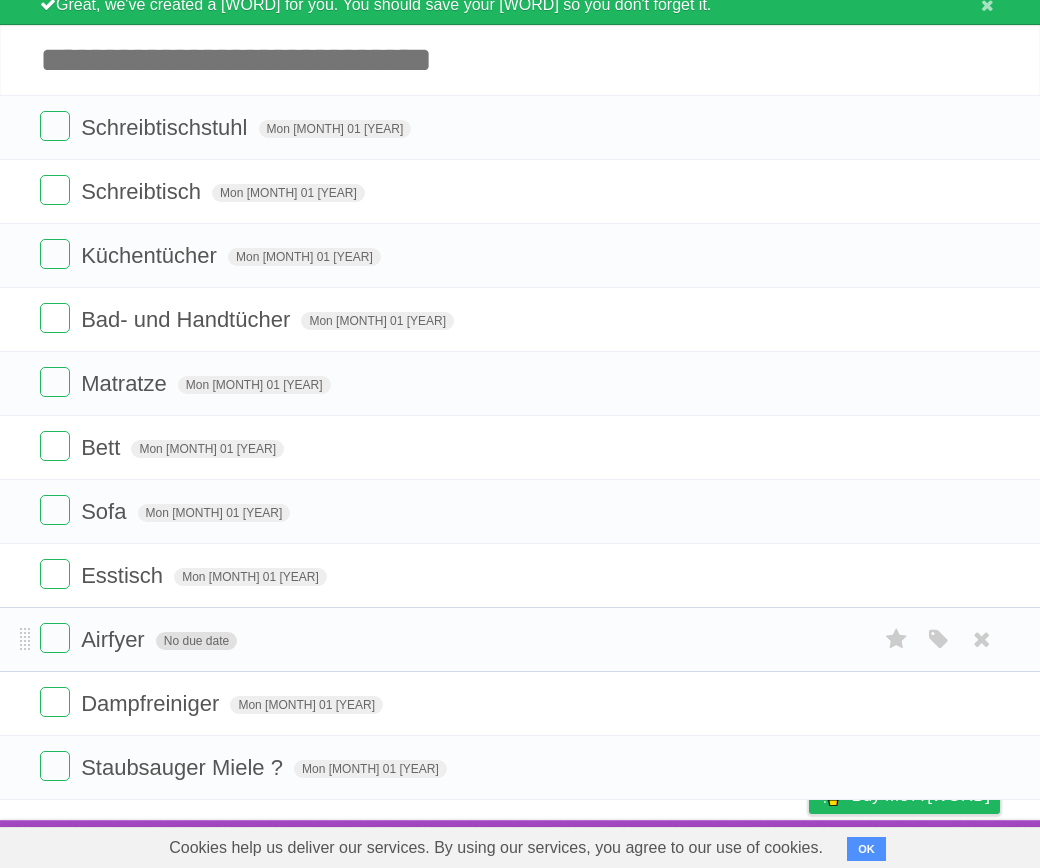 click on "No due date" at bounding box center [196, 641] 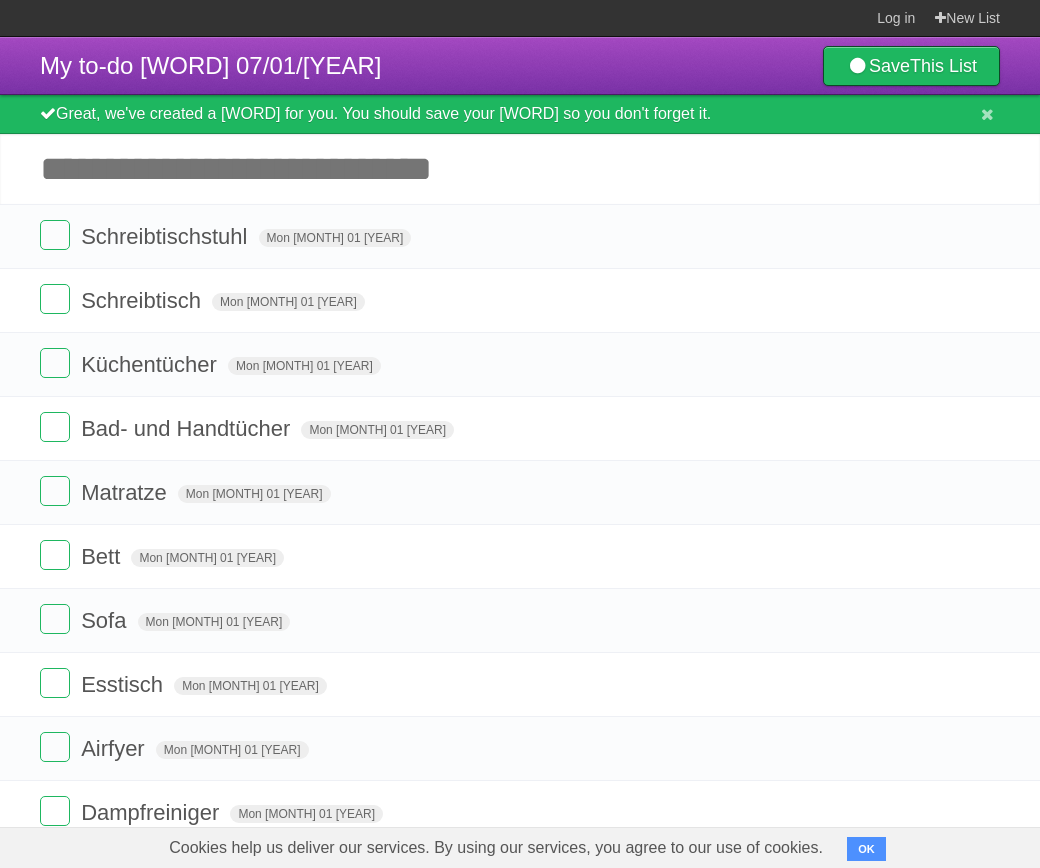 scroll, scrollTop: 0, scrollLeft: 0, axis: both 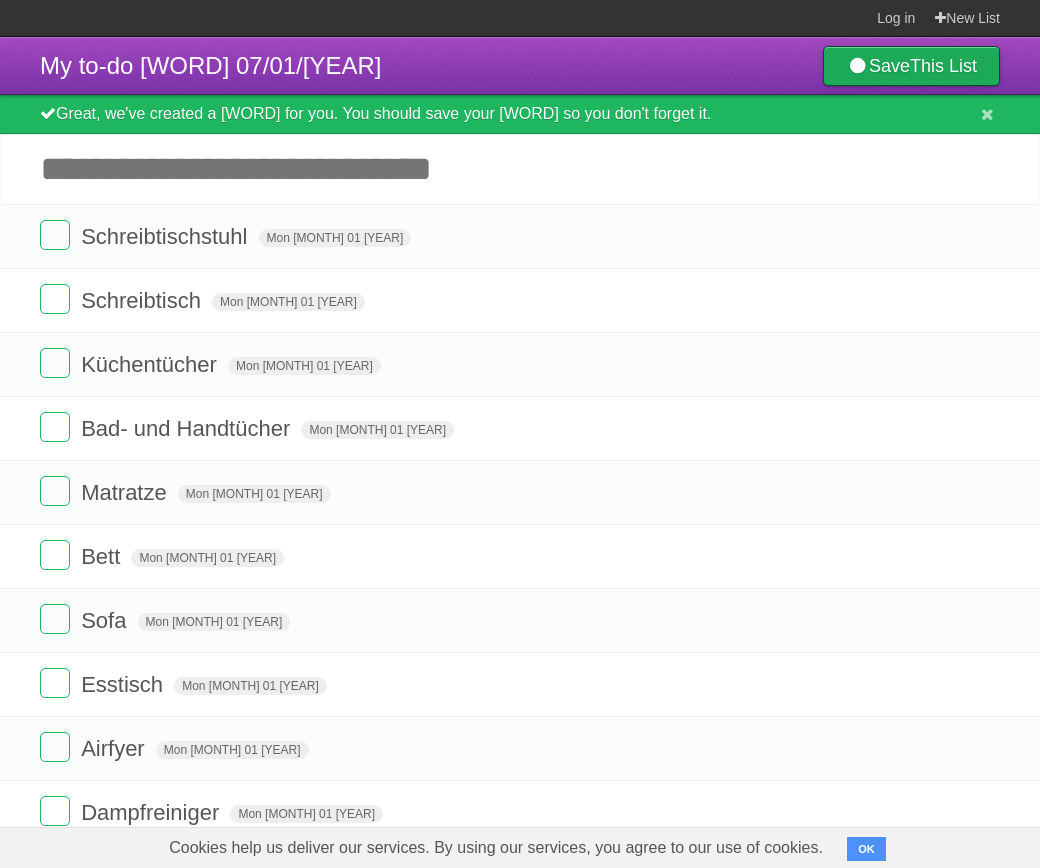 click on "This List" at bounding box center [943, 66] 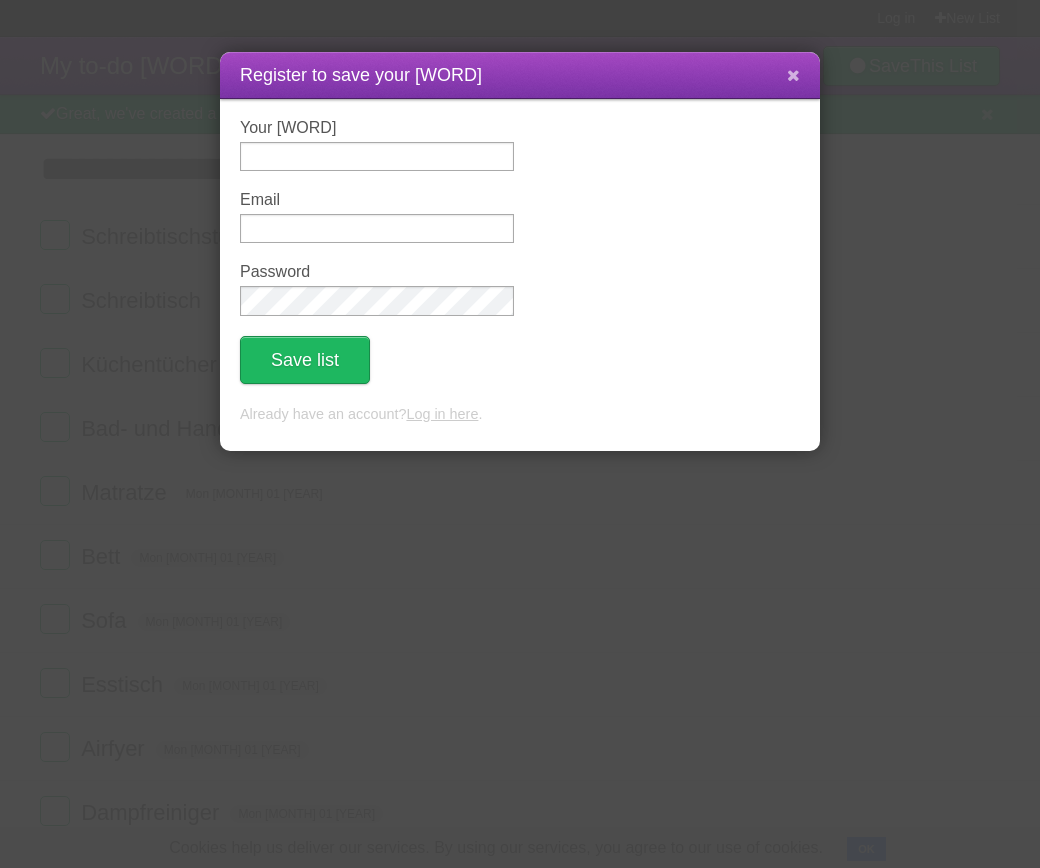 click at bounding box center (793, 75) 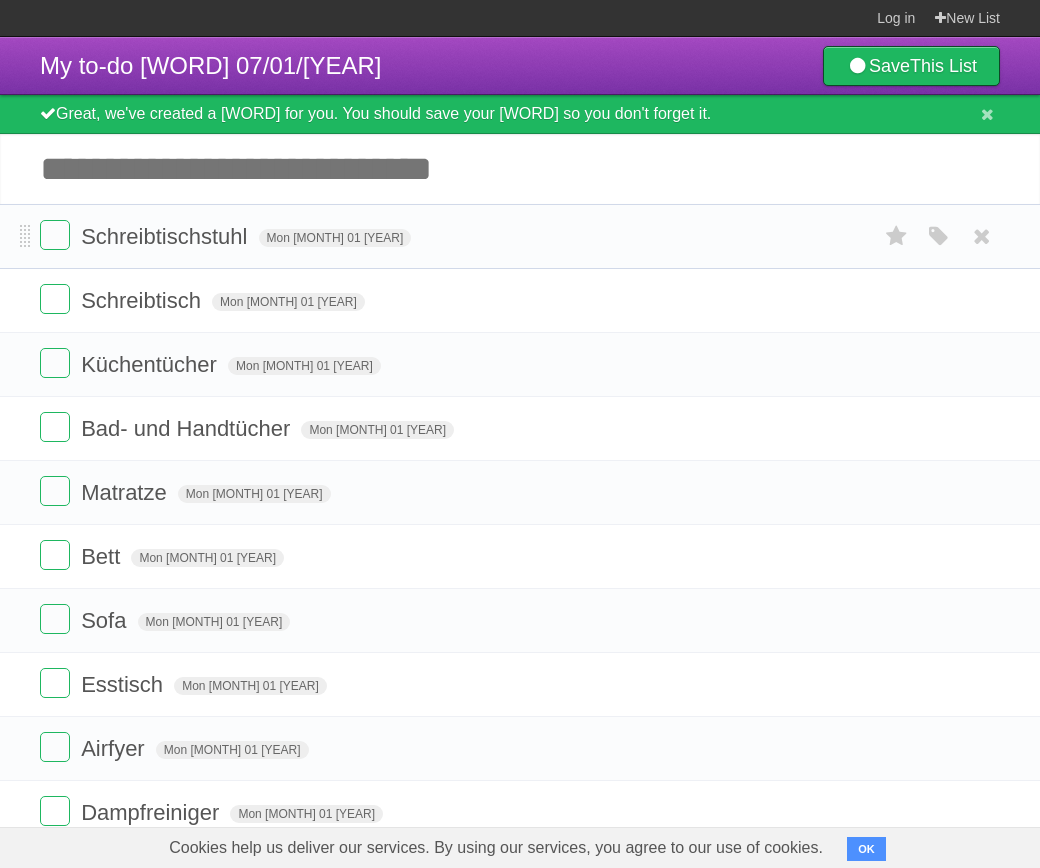 scroll, scrollTop: 0, scrollLeft: 0, axis: both 